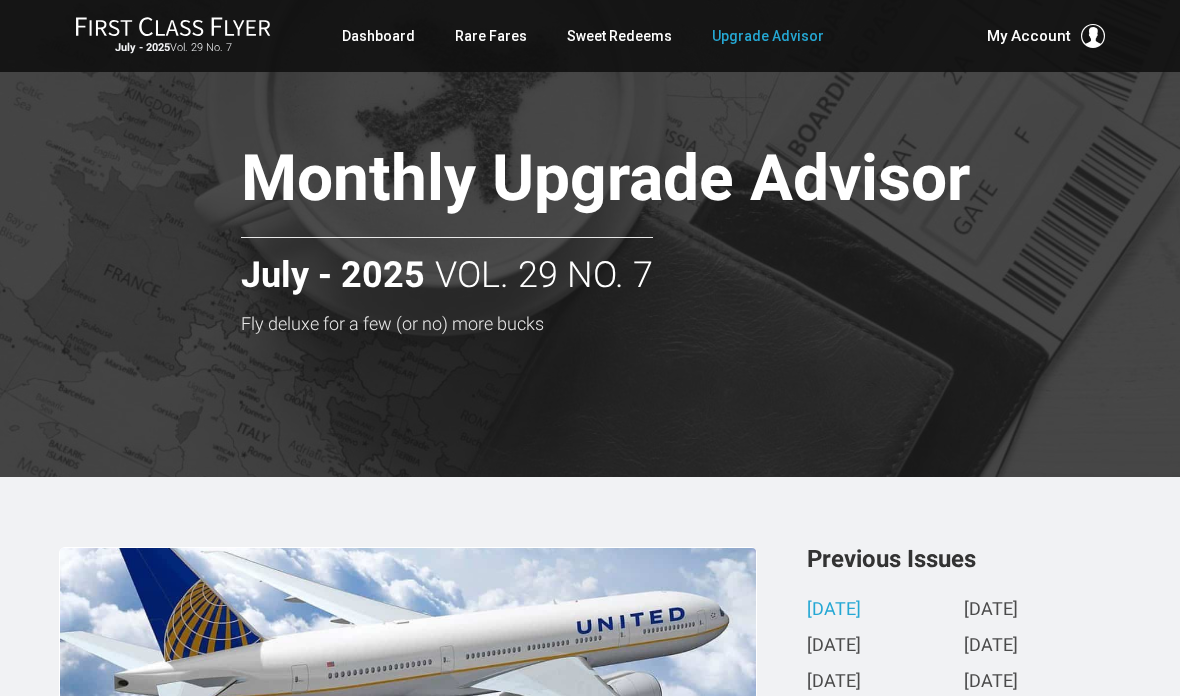 scroll, scrollTop: 0, scrollLeft: 0, axis: both 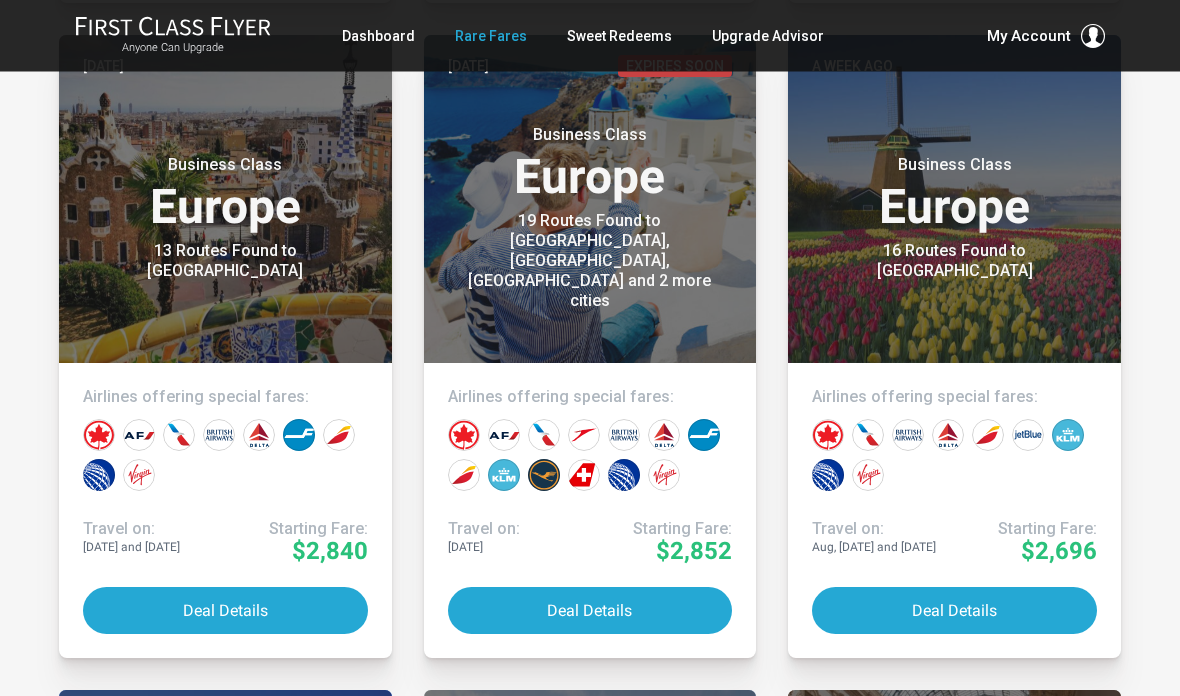 click on "Deal Details" at bounding box center [590, 611] 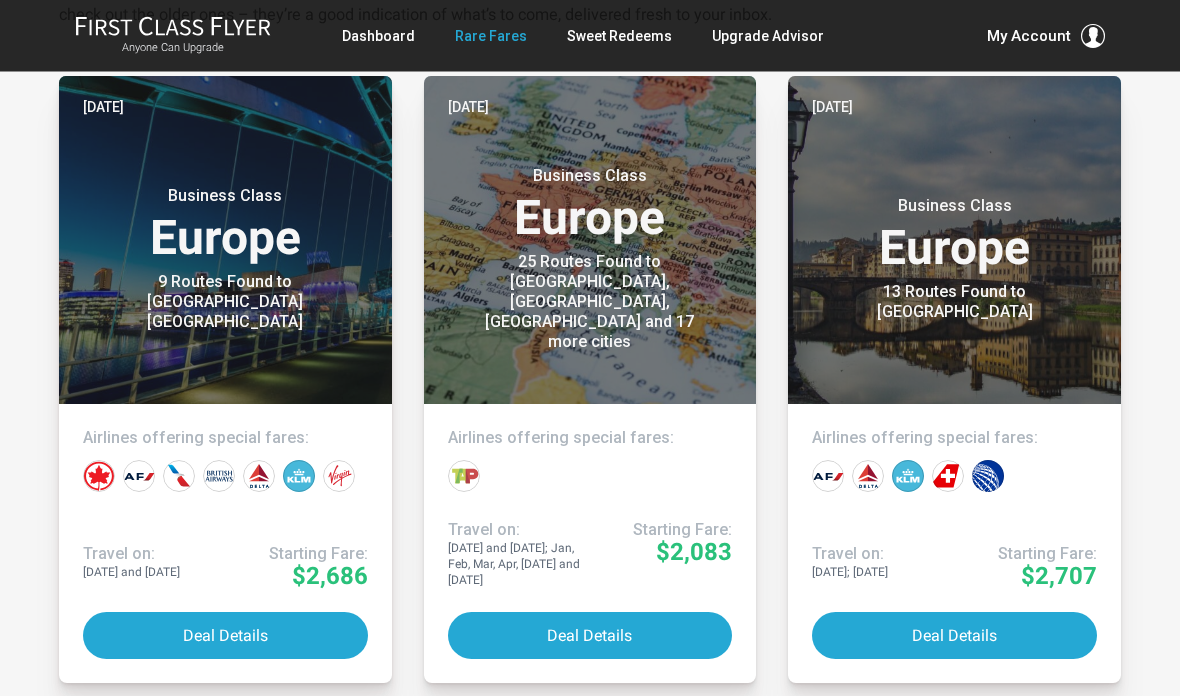 scroll, scrollTop: 447, scrollLeft: 0, axis: vertical 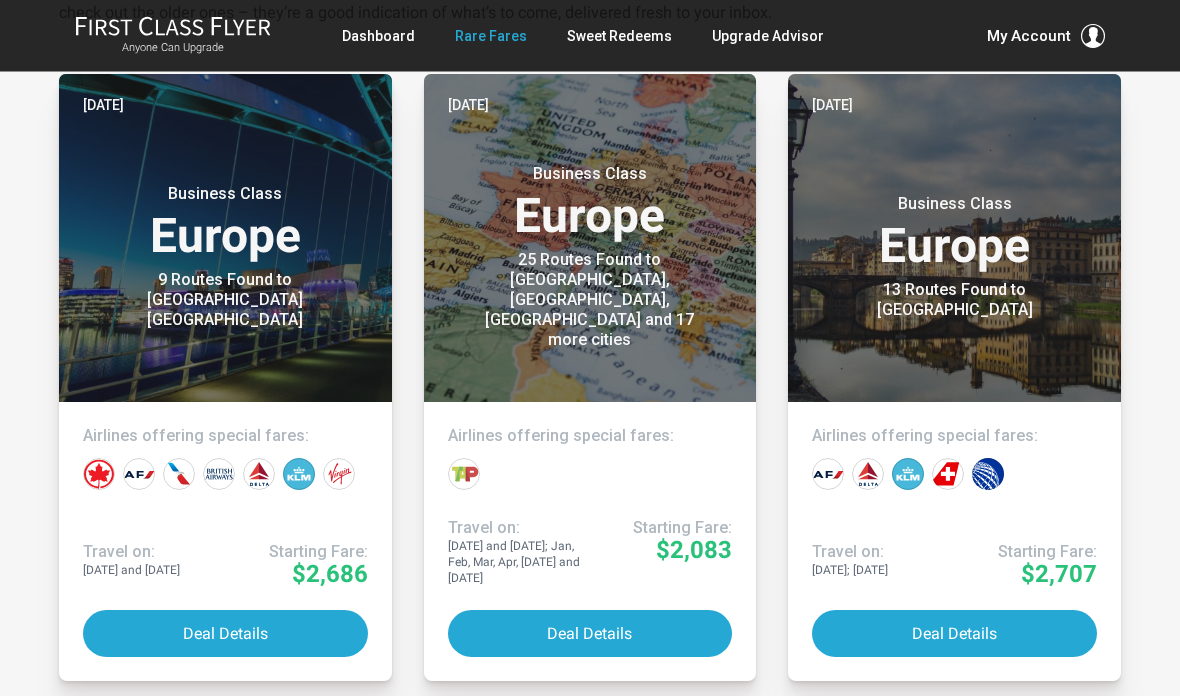 click on "Deal Details" at bounding box center [590, 634] 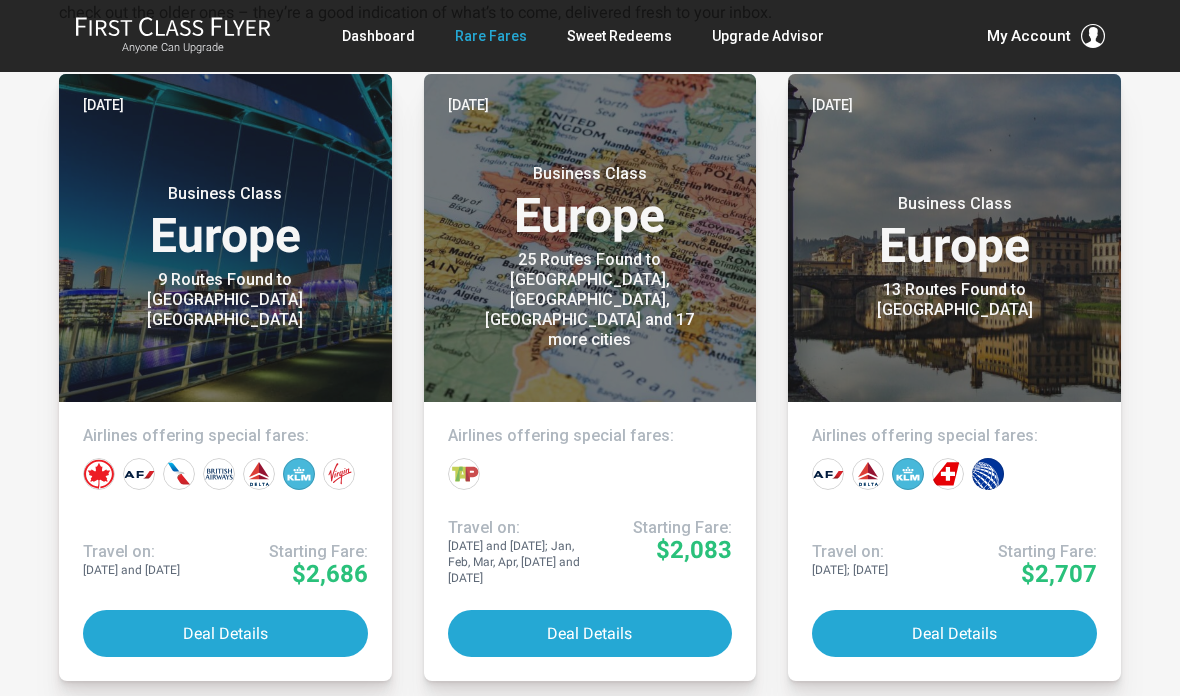 scroll, scrollTop: 528, scrollLeft: 0, axis: vertical 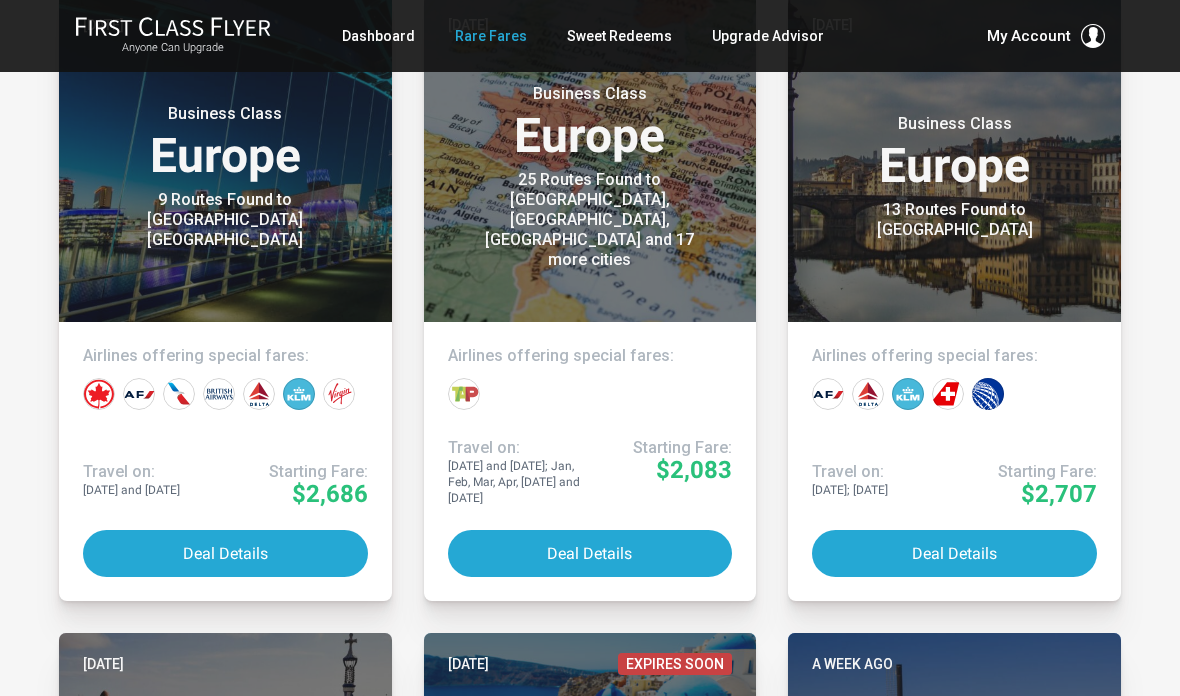click on "Sweet Redeems" at bounding box center [619, 36] 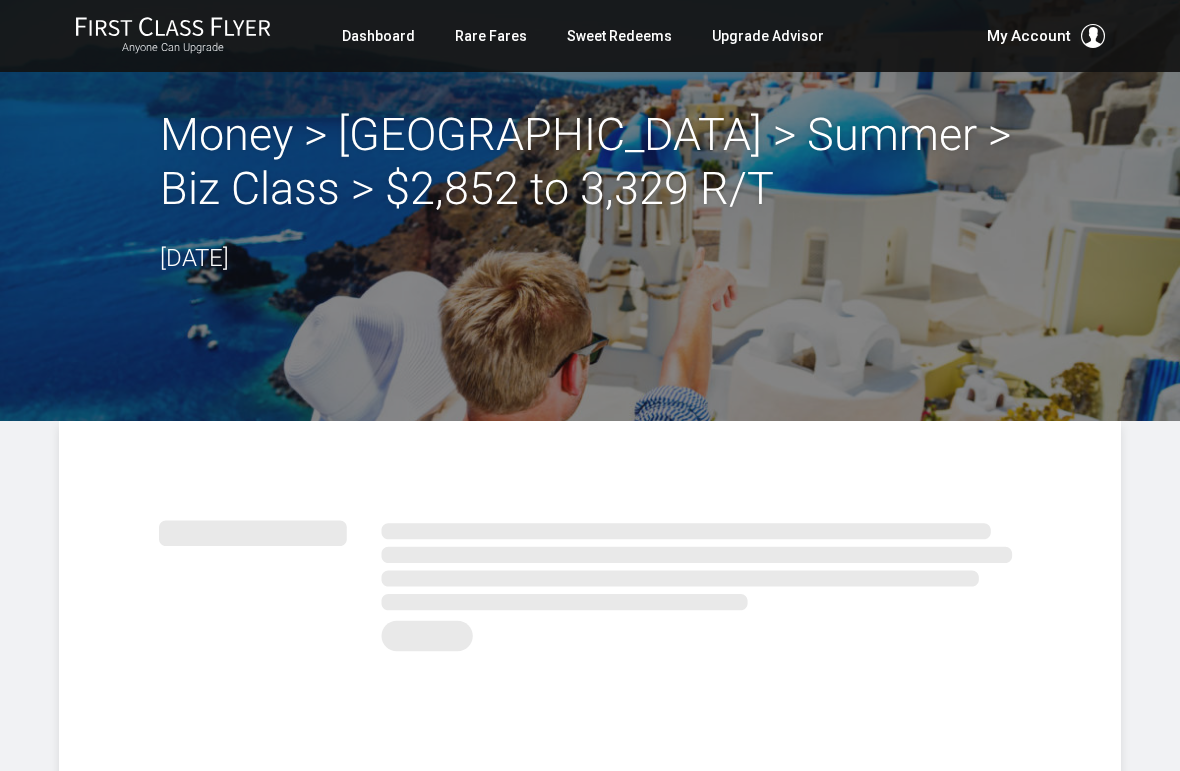 scroll, scrollTop: 0, scrollLeft: 0, axis: both 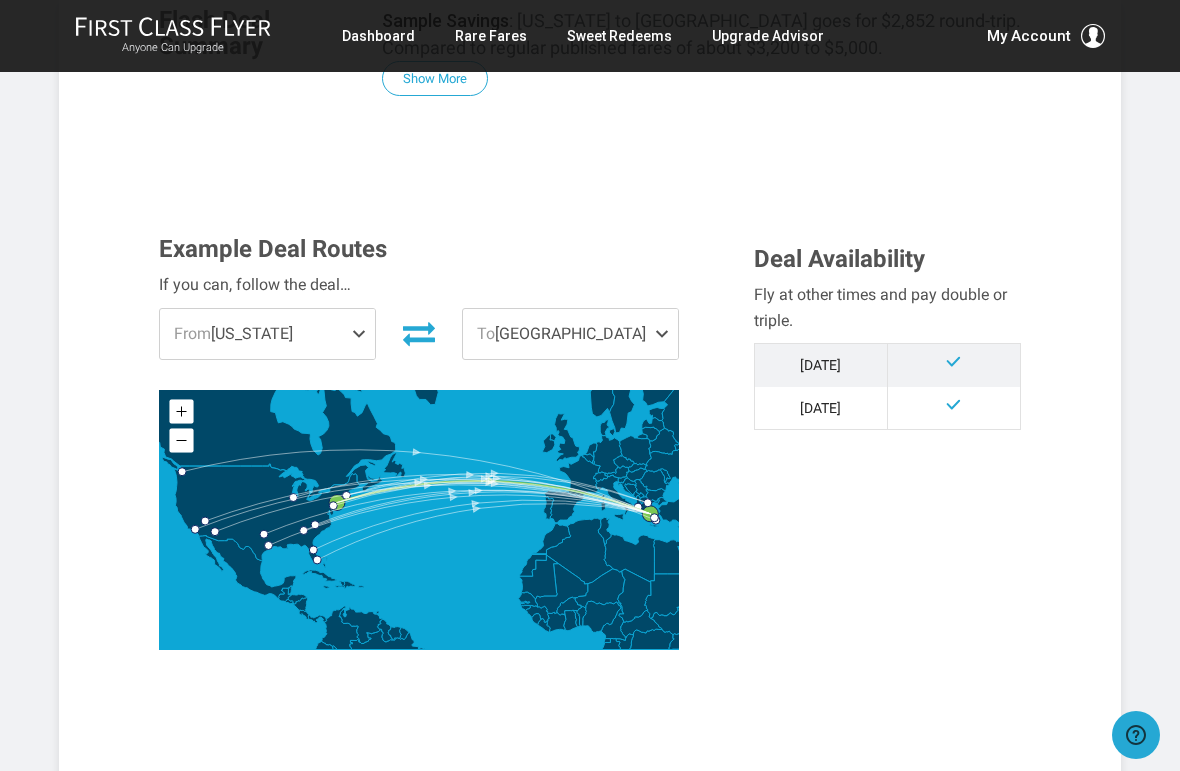 click on "From  New York" at bounding box center (267, 334) 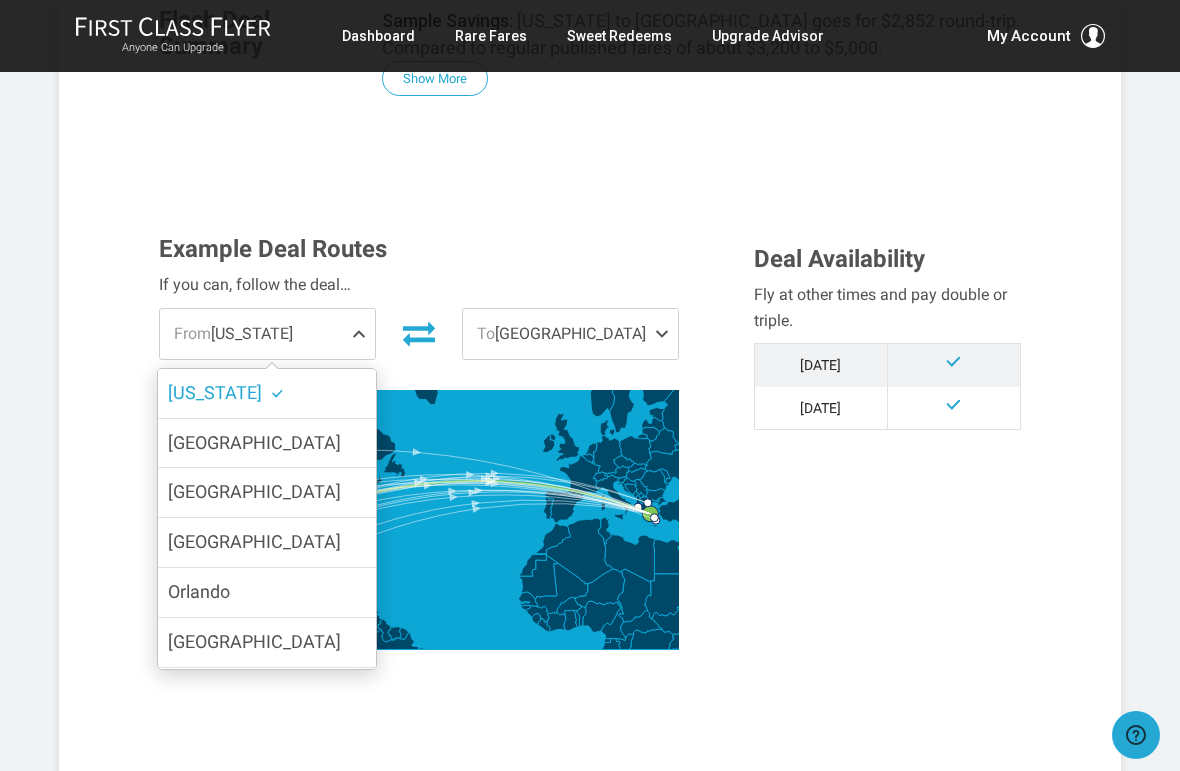 click on "Los Angeles" at bounding box center [267, 492] 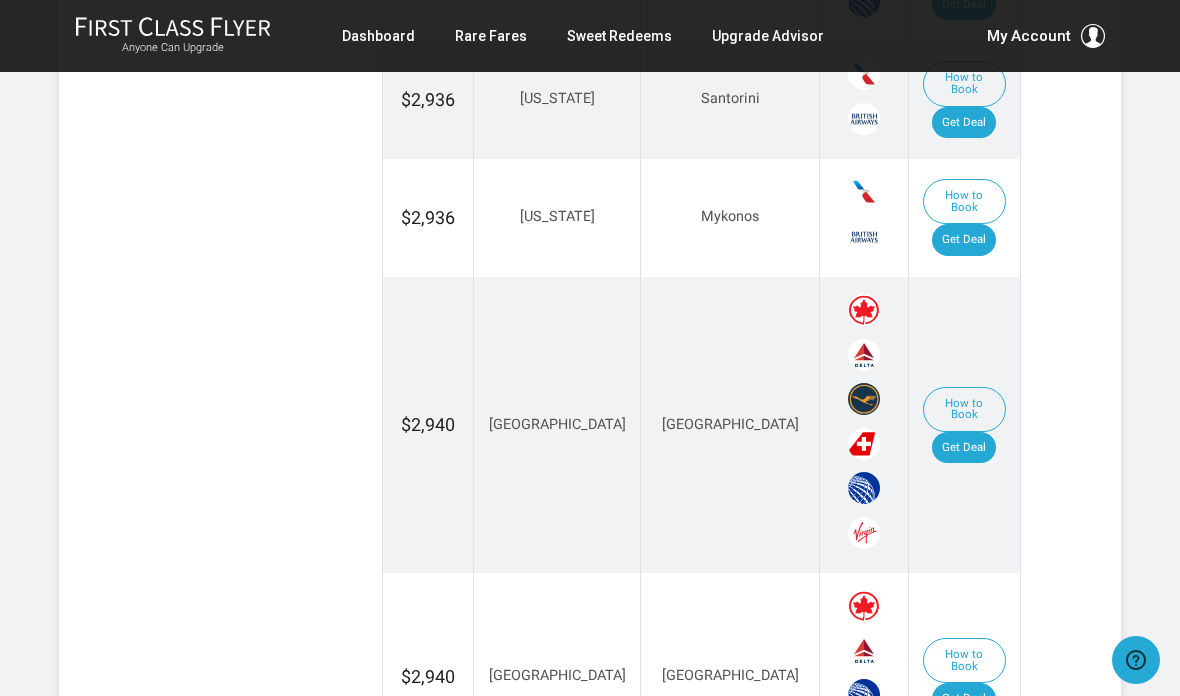 scroll, scrollTop: 1780, scrollLeft: 0, axis: vertical 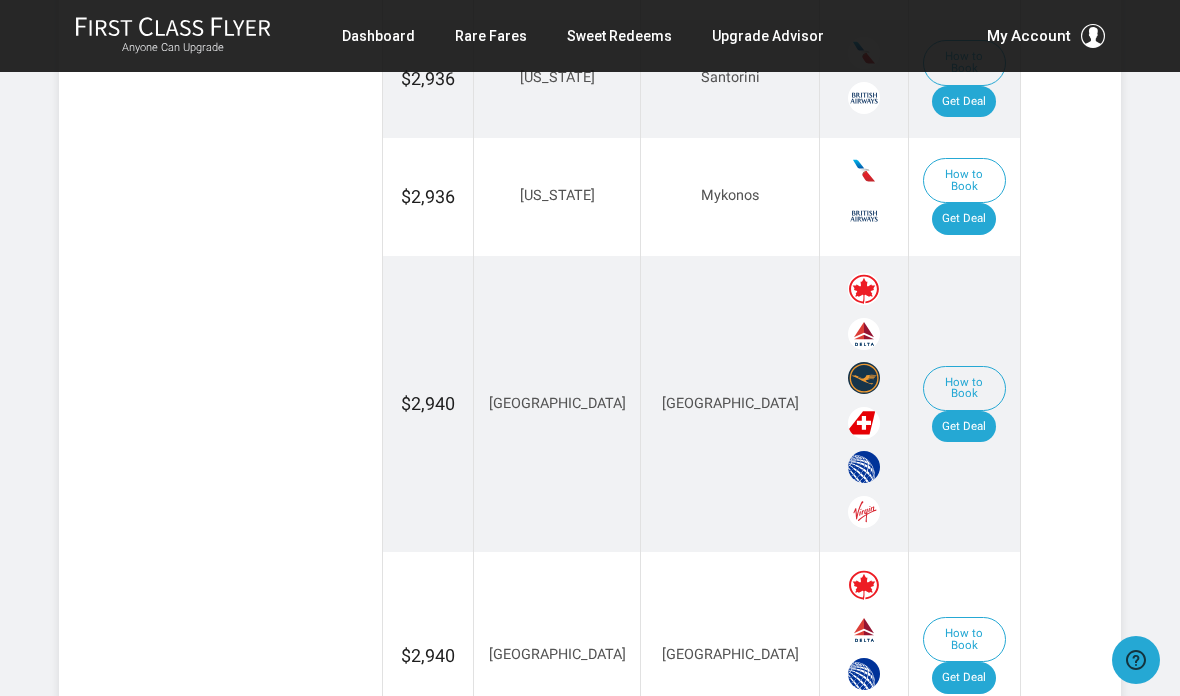 click on "Get Deal" at bounding box center (964, 1433) 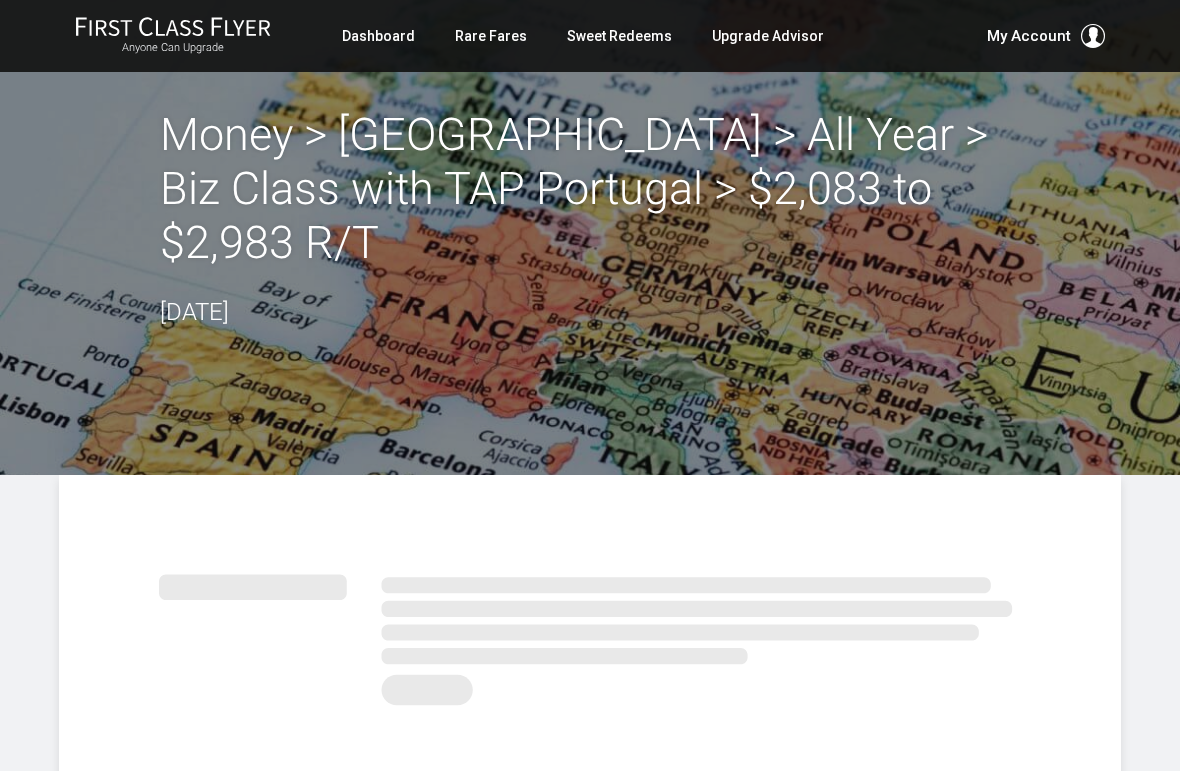 scroll, scrollTop: 0, scrollLeft: 0, axis: both 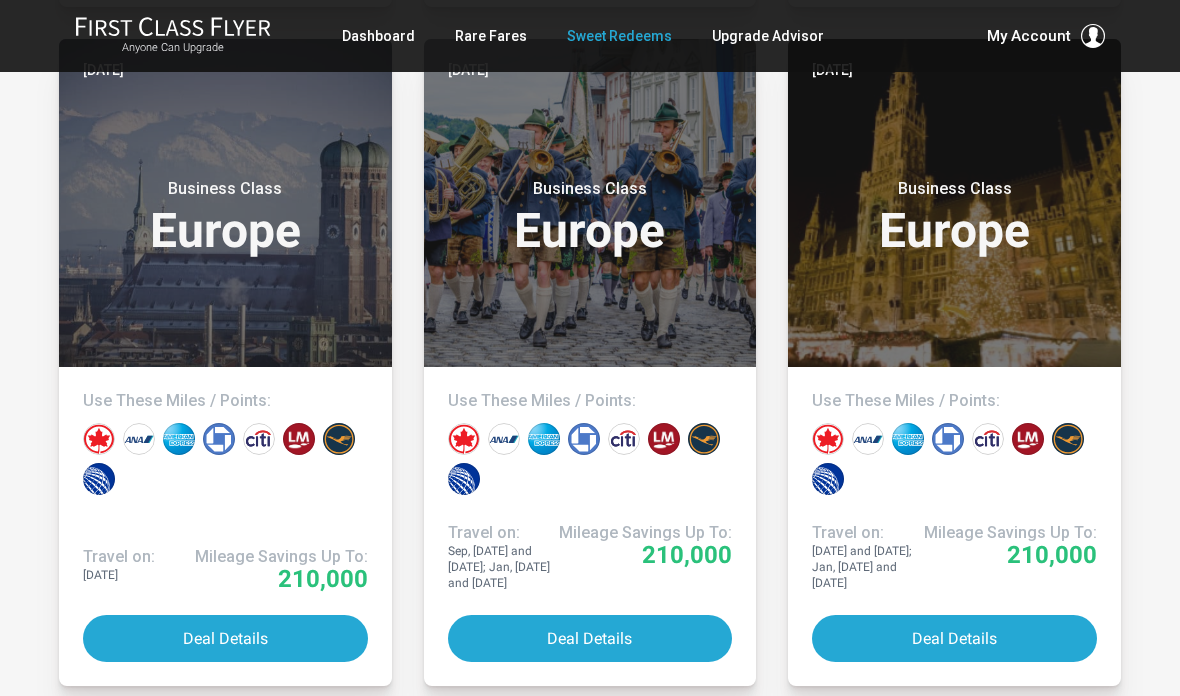 click on "Deal Details" at bounding box center (590, 638) 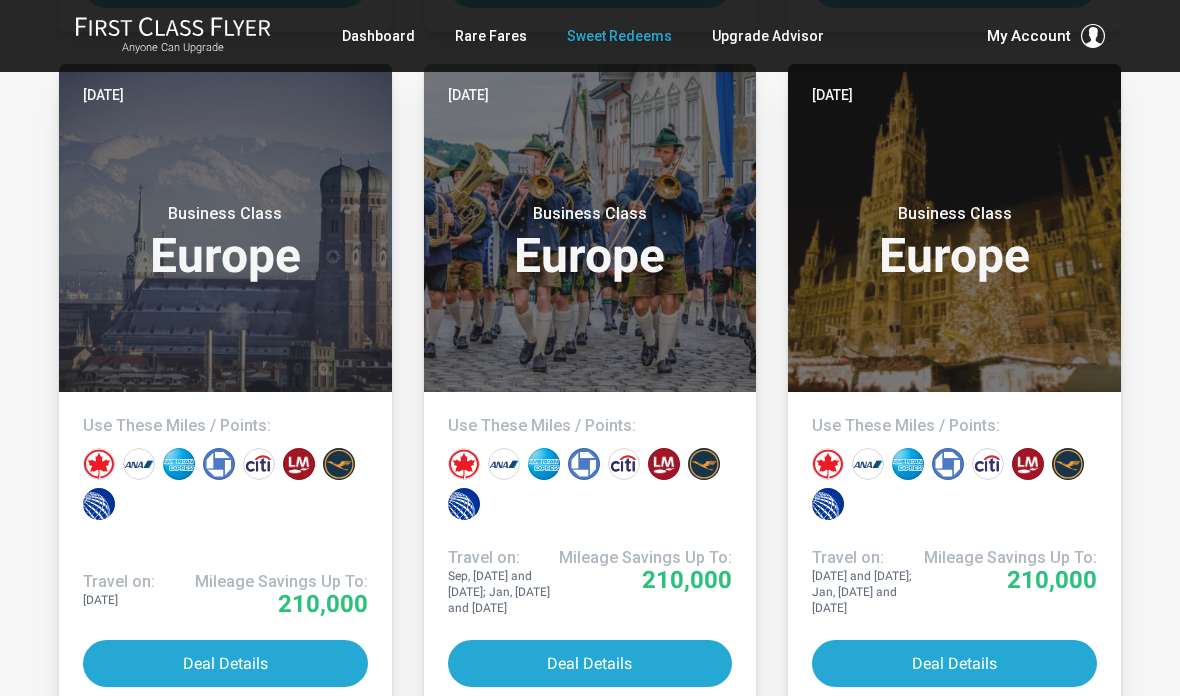 scroll, scrollTop: 1135, scrollLeft: 0, axis: vertical 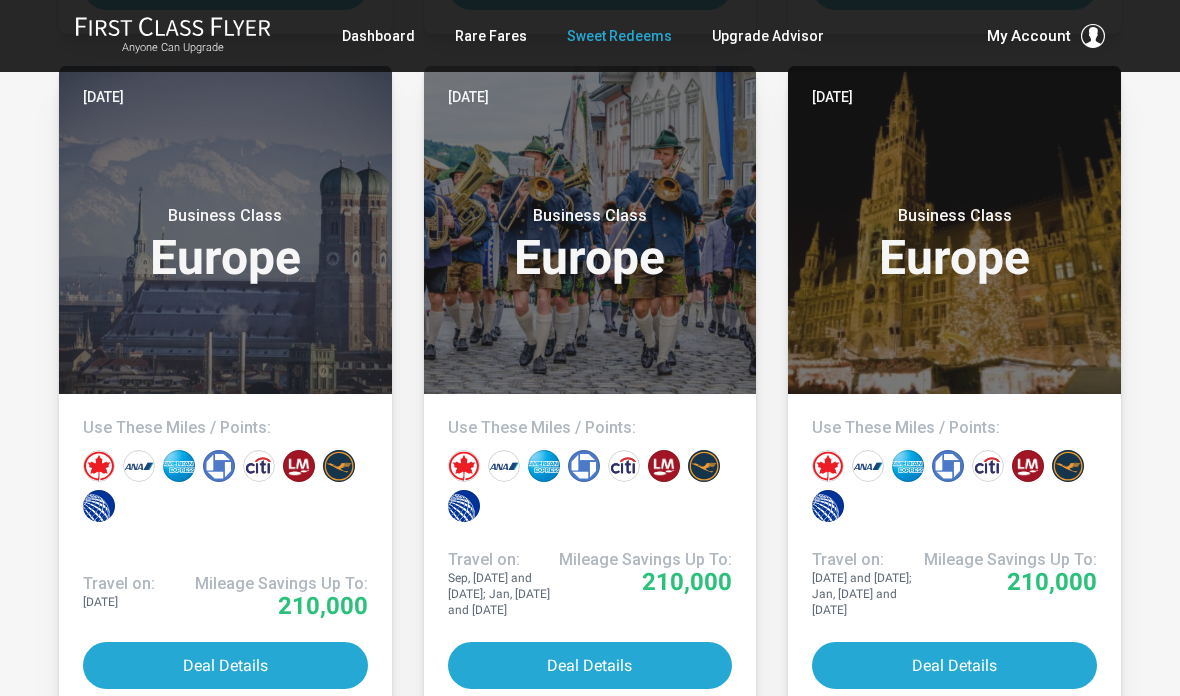 click on "Deal Details" at bounding box center (954, 665) 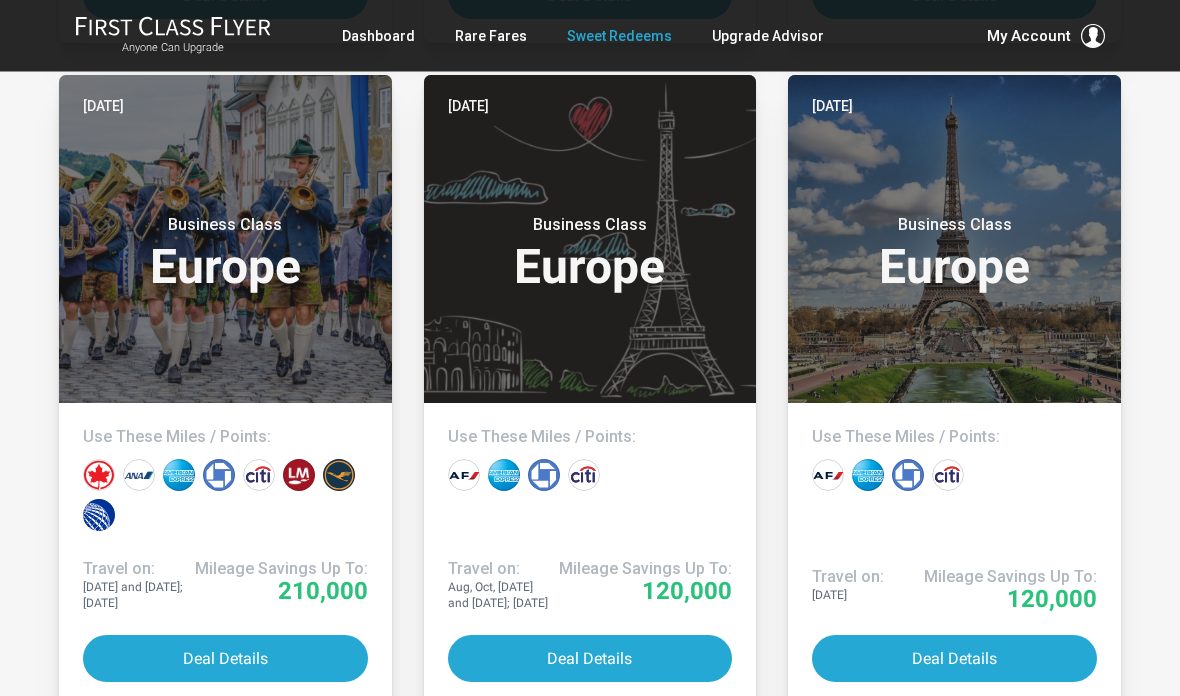 scroll, scrollTop: 1805, scrollLeft: 0, axis: vertical 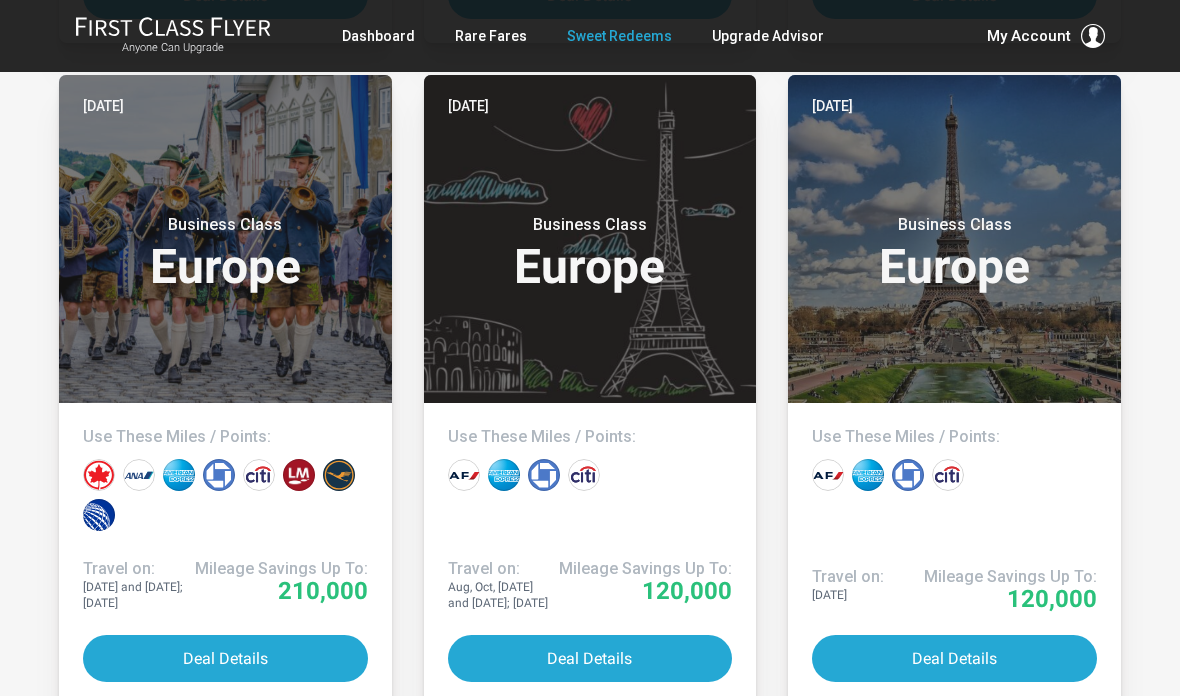click on "Deal Details" at bounding box center (225, 658) 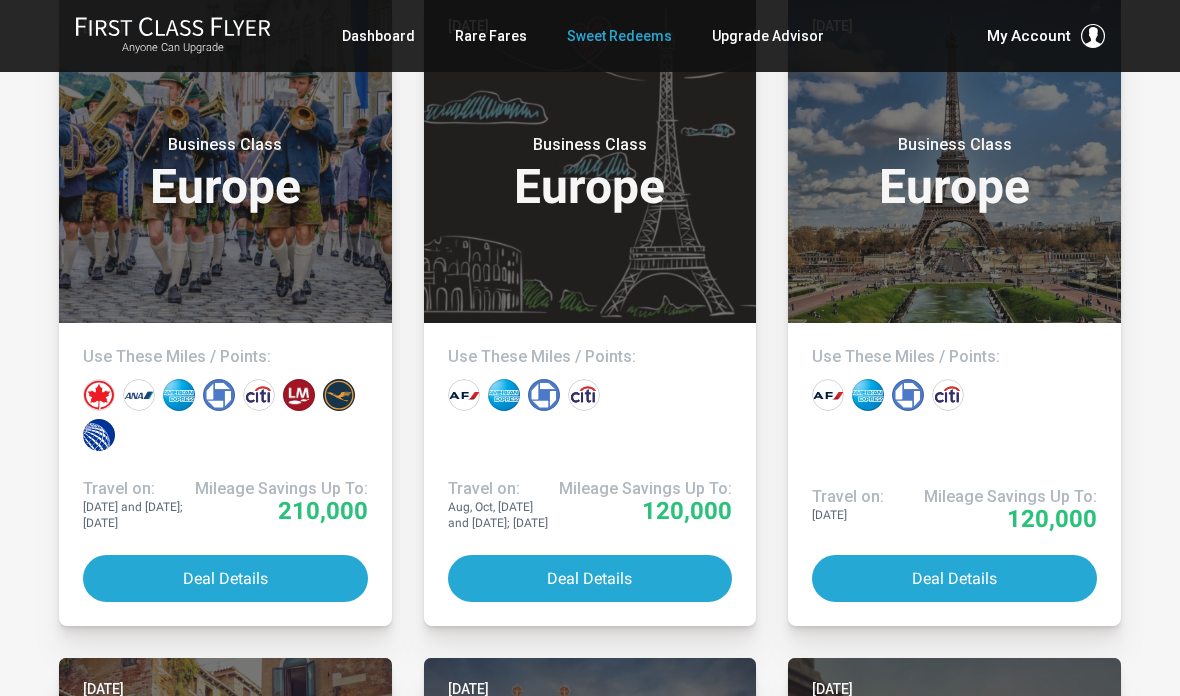 click on "Deal Details" at bounding box center [590, 578] 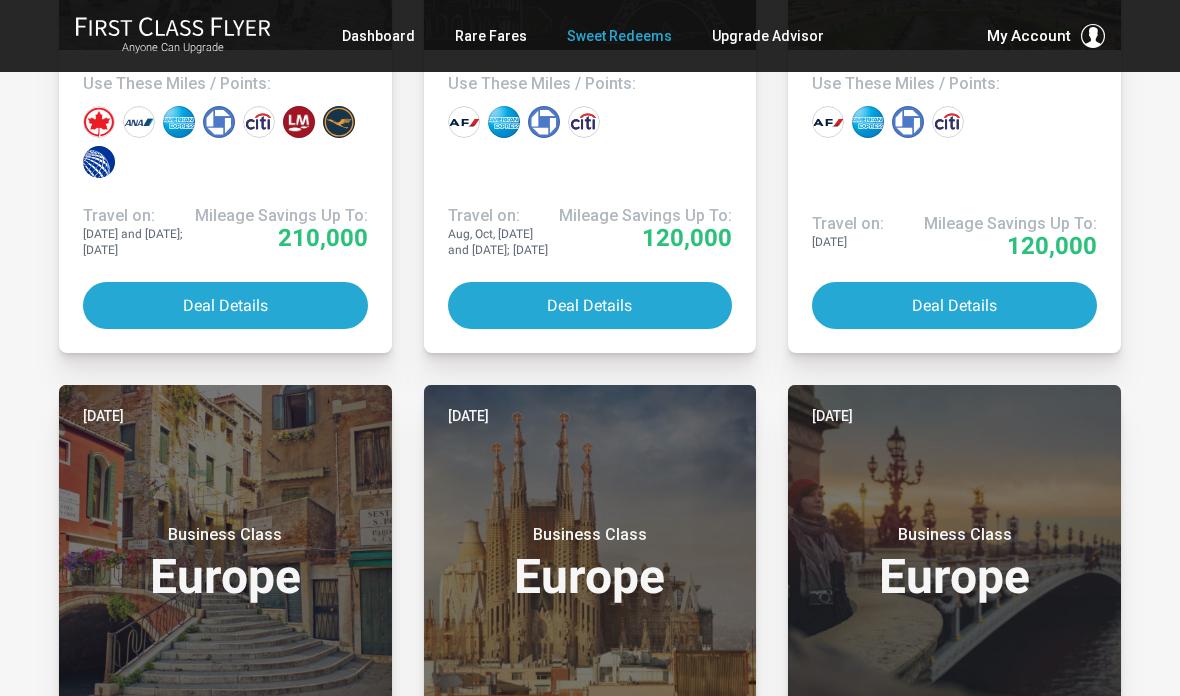 scroll, scrollTop: 2151, scrollLeft: 0, axis: vertical 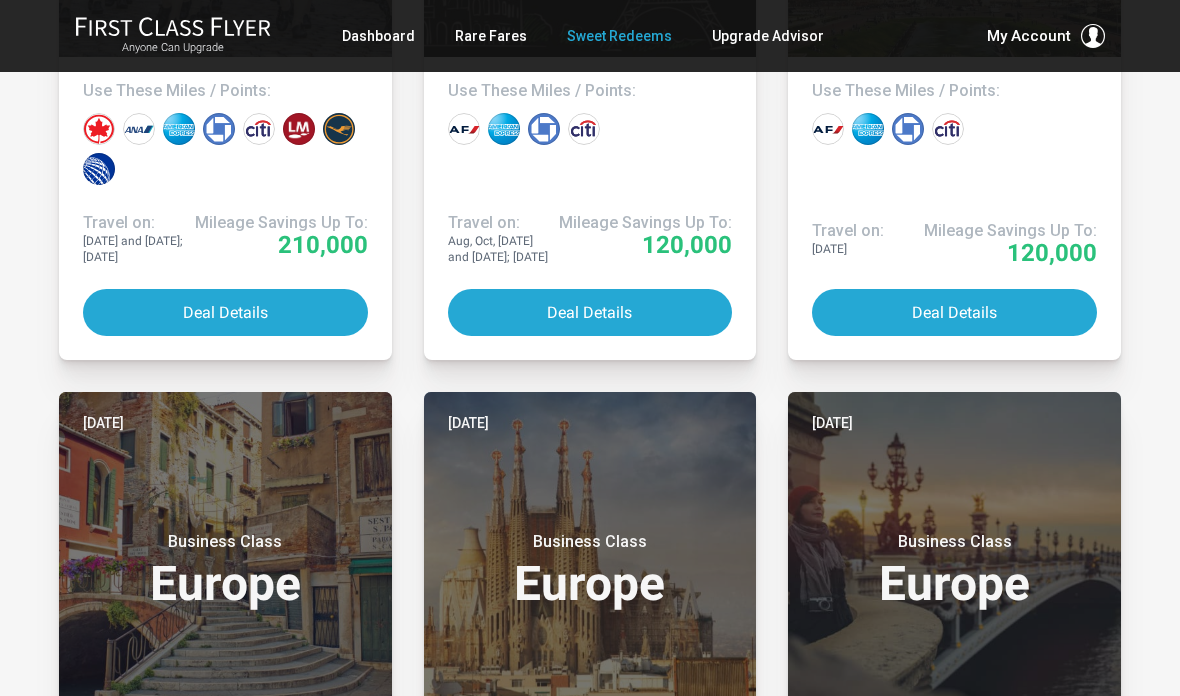 click on "Deal Details" at bounding box center (954, 312) 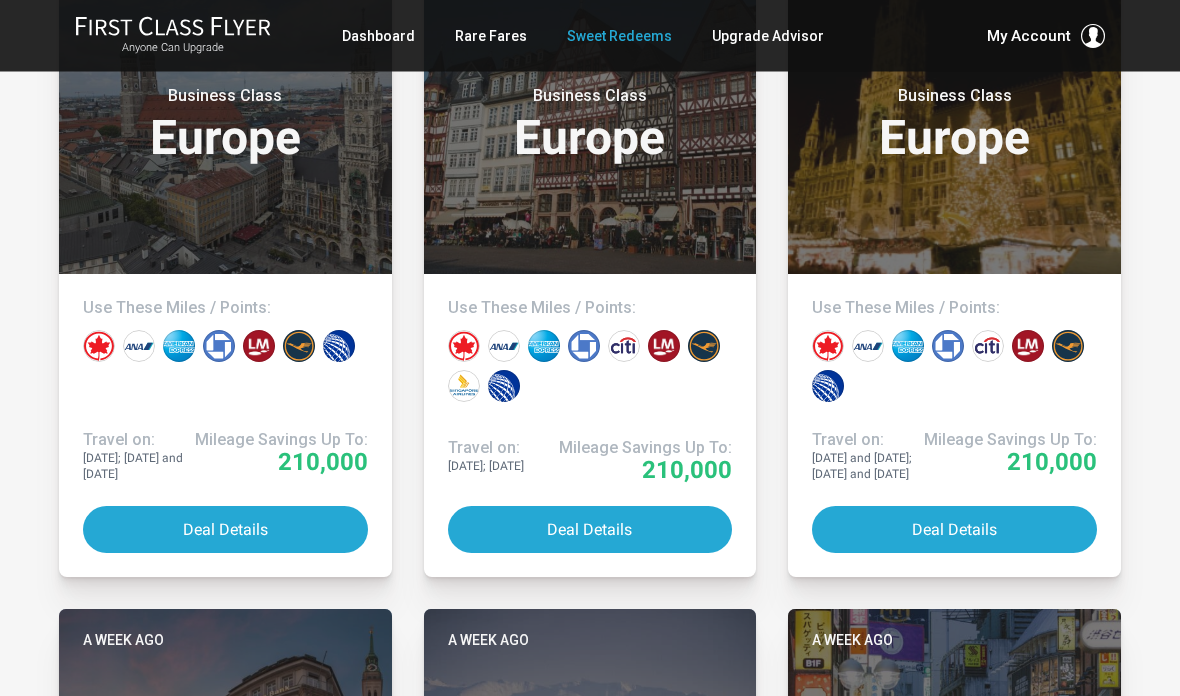 scroll, scrollTop: 3883, scrollLeft: 0, axis: vertical 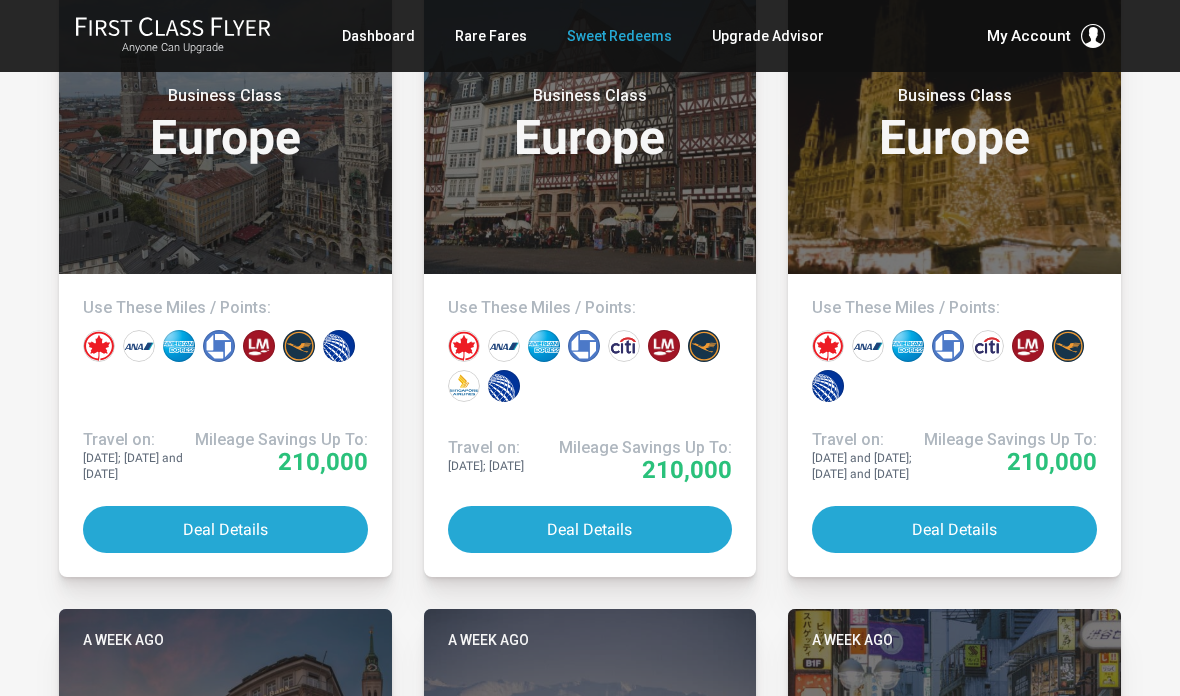 click on "Deal Details" at bounding box center [225, 529] 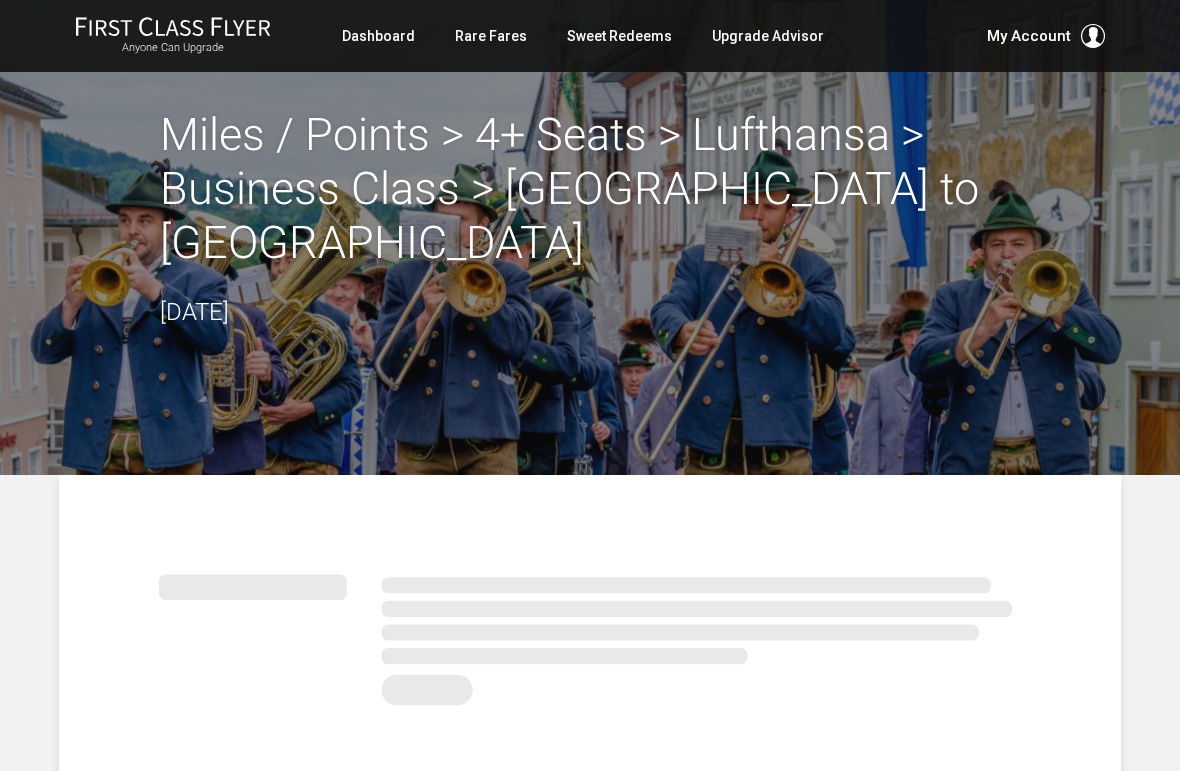 scroll, scrollTop: 0, scrollLeft: 0, axis: both 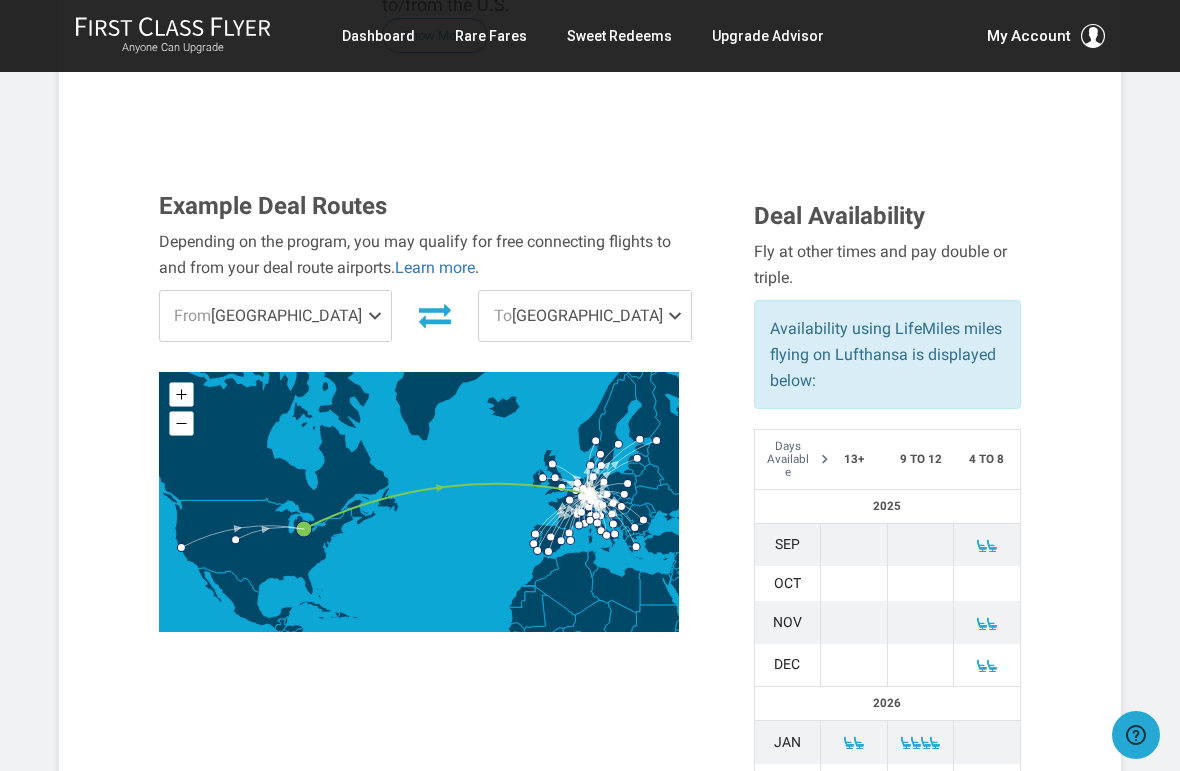 click on "From  [GEOGRAPHIC_DATA]" at bounding box center (275, 316) 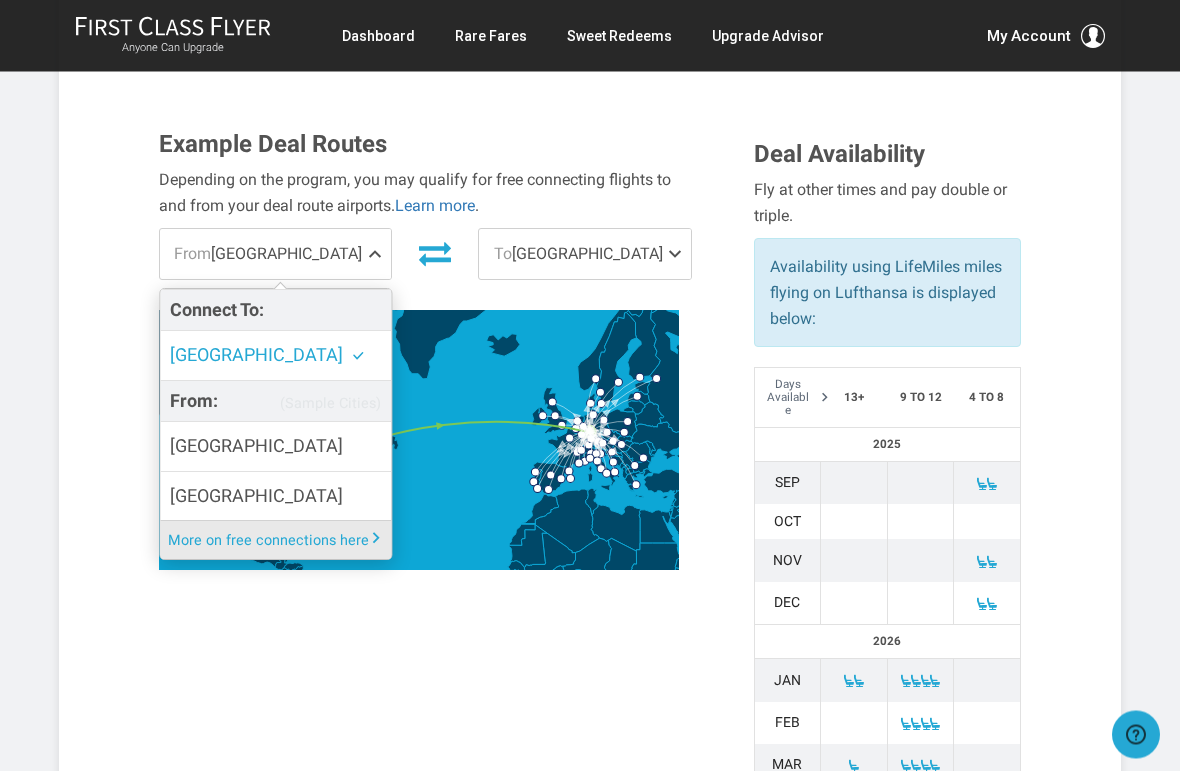 scroll, scrollTop: 628, scrollLeft: 0, axis: vertical 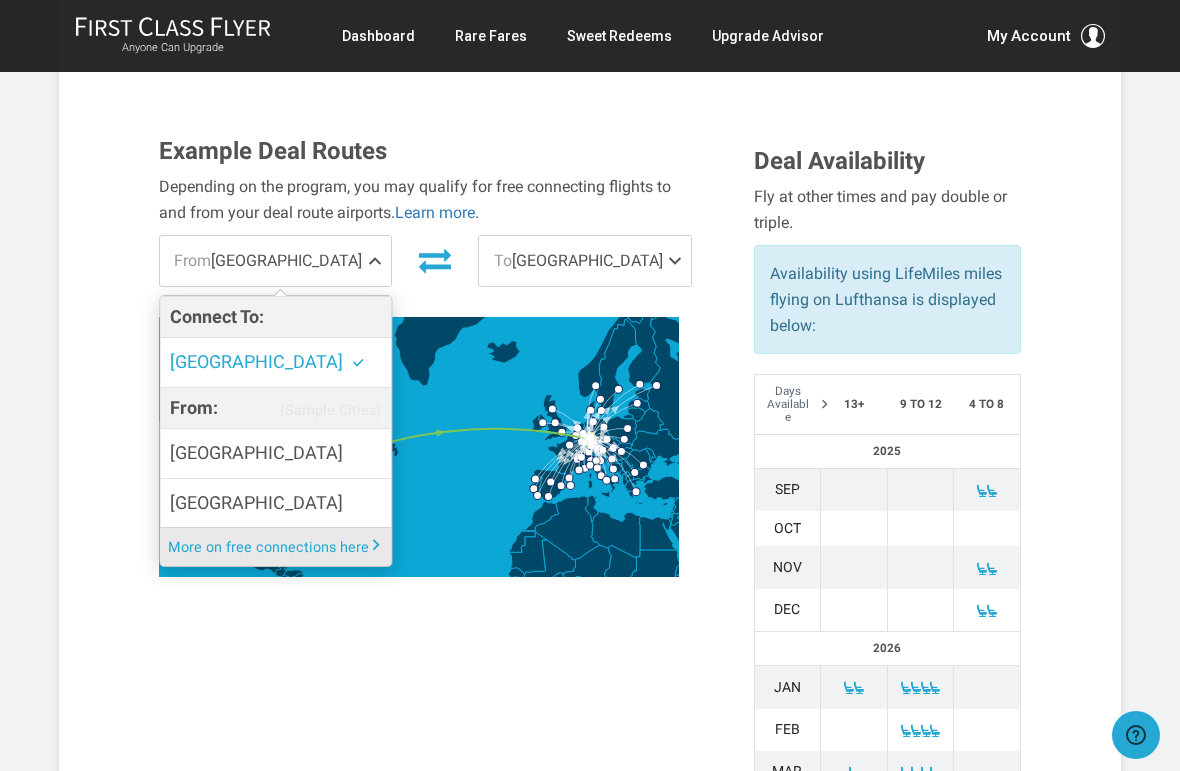 click on "Flash Deal Summary   For up to four travelers (and possibly more), FCF’s research team has discovered an opportunity to save up to $2,458/47% if you don’t have any miles and want to pay in cash  or  210,000 miles when compared to normal/everyday prices traveling to/from the U.S. Show More    Example Deal Routes   Depending on the program, you may qualify for free connecting flights to and from your deal route airports.  Learn more .         From  Detroit         Connect To:     Detroit       From:  (Sample Cities)     Denver     San Francisco     More on free connections here          To  Frankfurt         Connect To:     Frankfurt       From:  (Sample Cities)     Amsterdam     Athens     Barcelona     Bari     Berlin     Billund     Brussels     Bucharest     Budapest     Copenhagen     Dublin     Dusseldorf     Edinburgh     Faro     Florence     Geneva     Genoa     Gothenburg     Hamburg     Helsinki     Krakow     Lisbon     London     Luxembourg     Lyon     Madrid     Malaga     Manchester UK" at bounding box center (590, 1078) 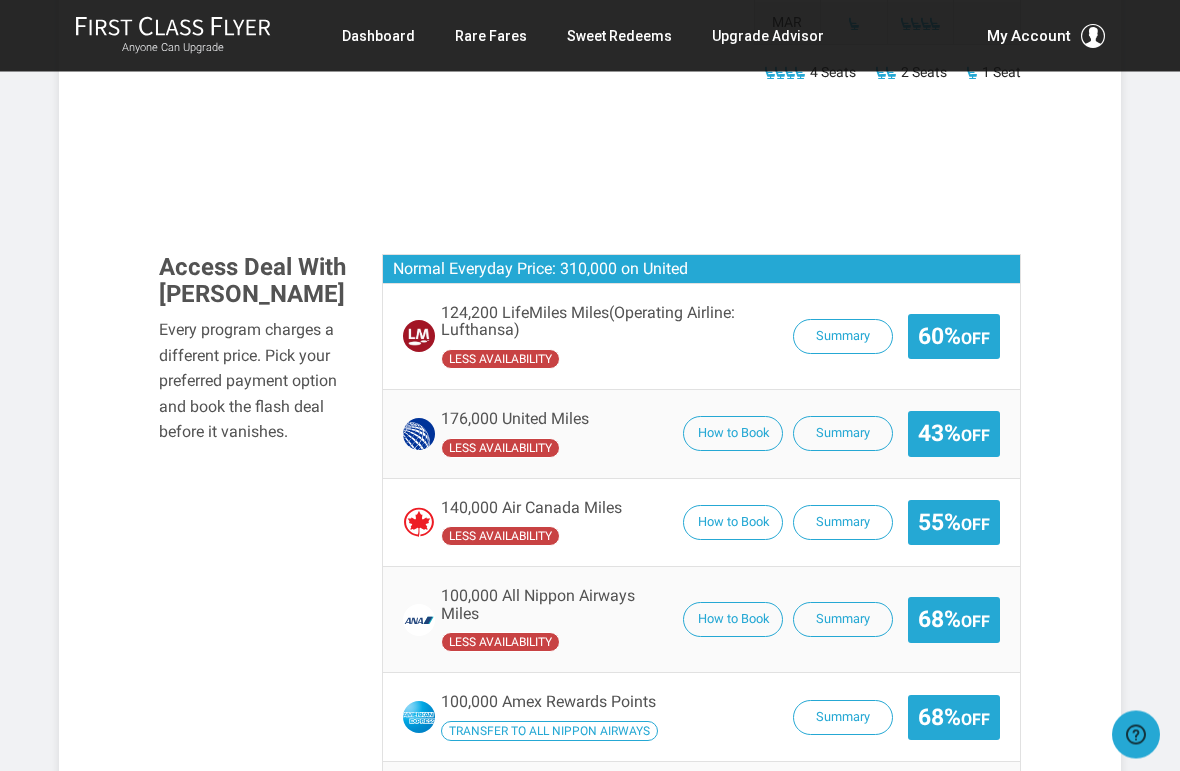 scroll, scrollTop: 1377, scrollLeft: 0, axis: vertical 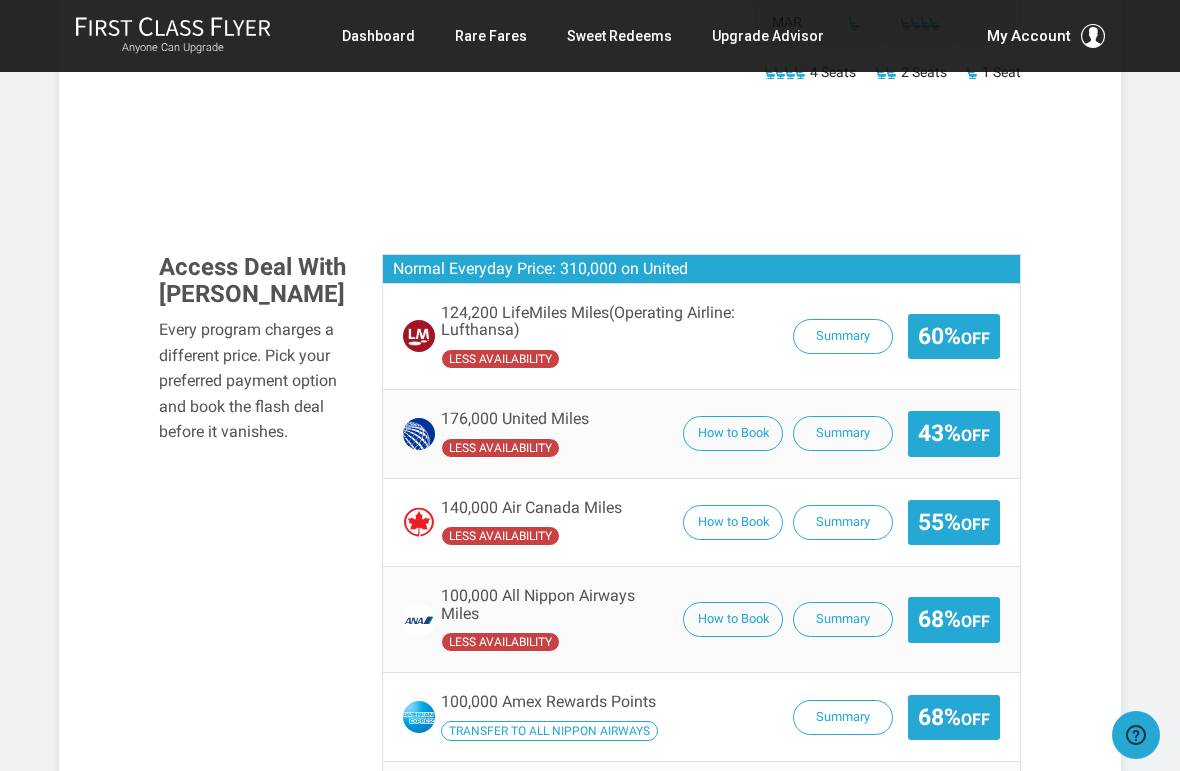 click on "How to Book" at bounding box center [733, 619] 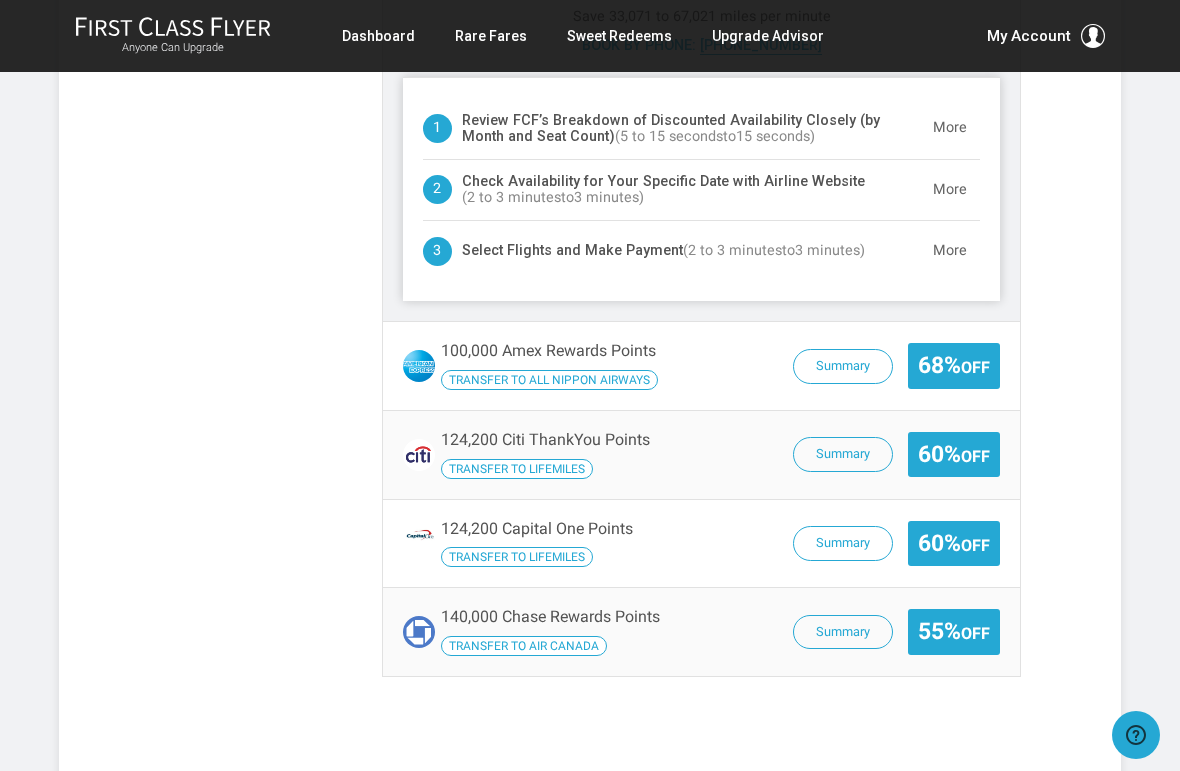 scroll, scrollTop: 2138, scrollLeft: 0, axis: vertical 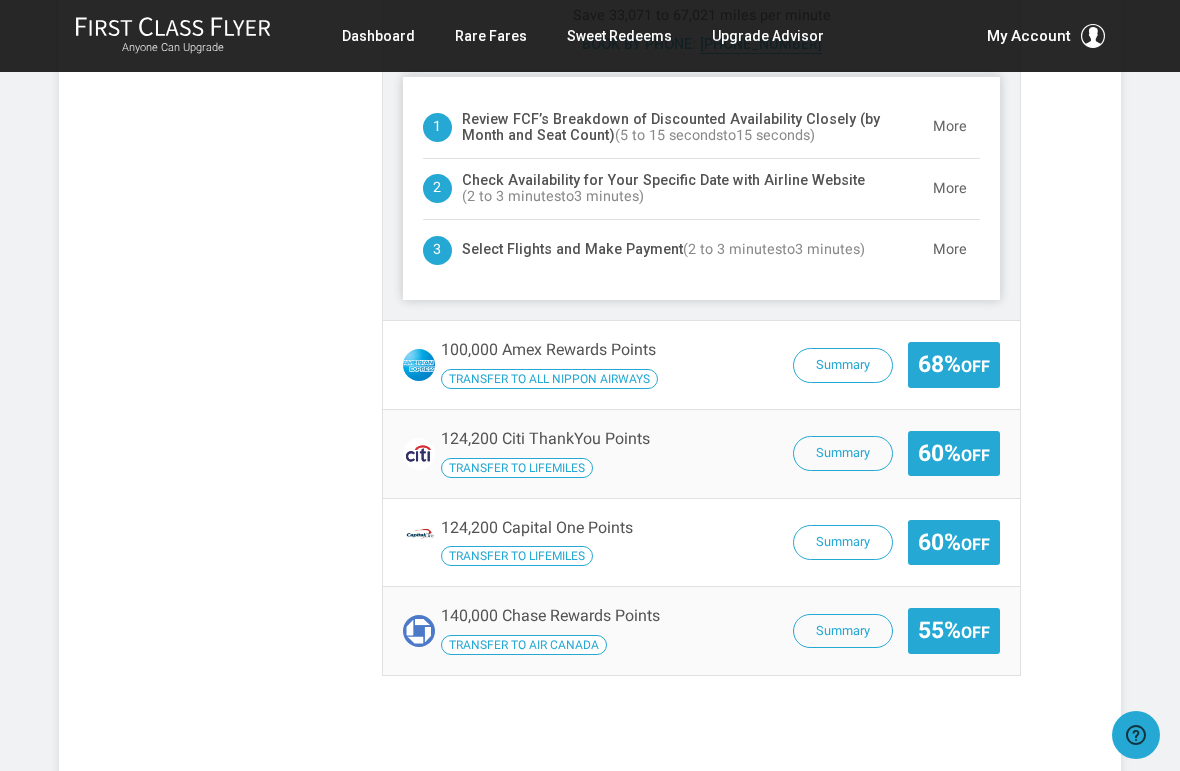 click on "Summary" at bounding box center (843, 631) 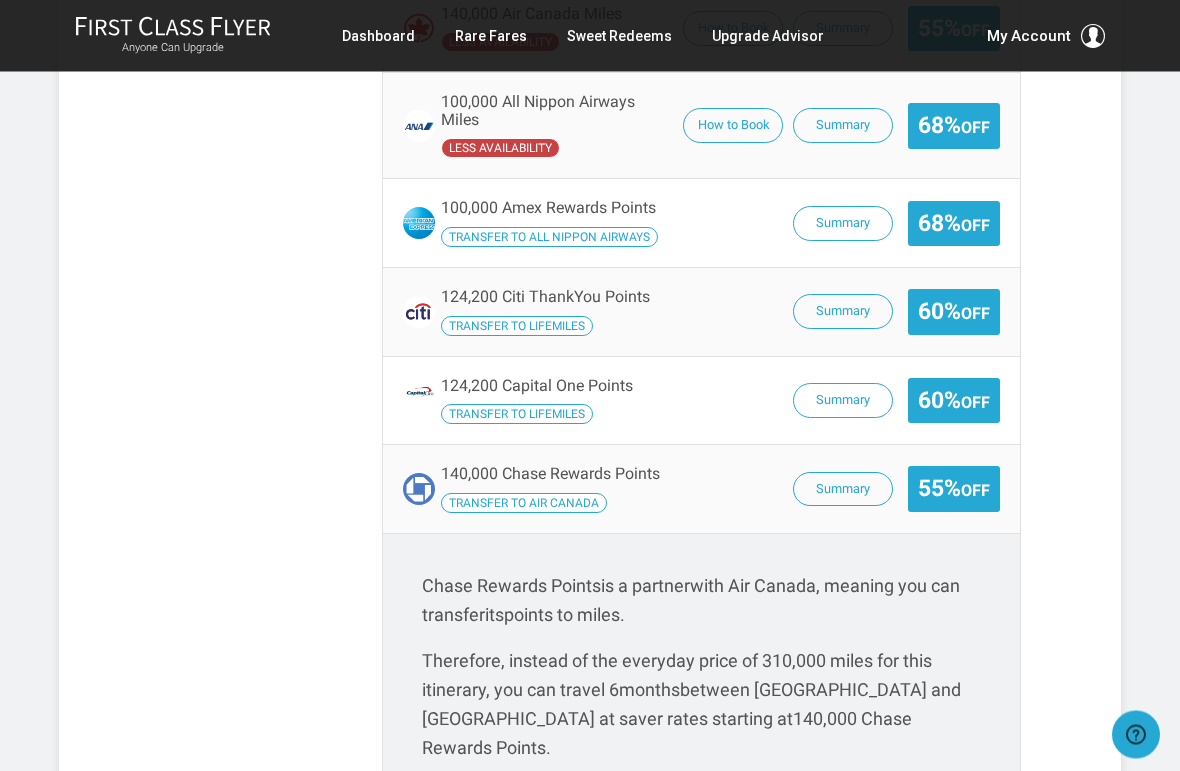 scroll, scrollTop: 1830, scrollLeft: 0, axis: vertical 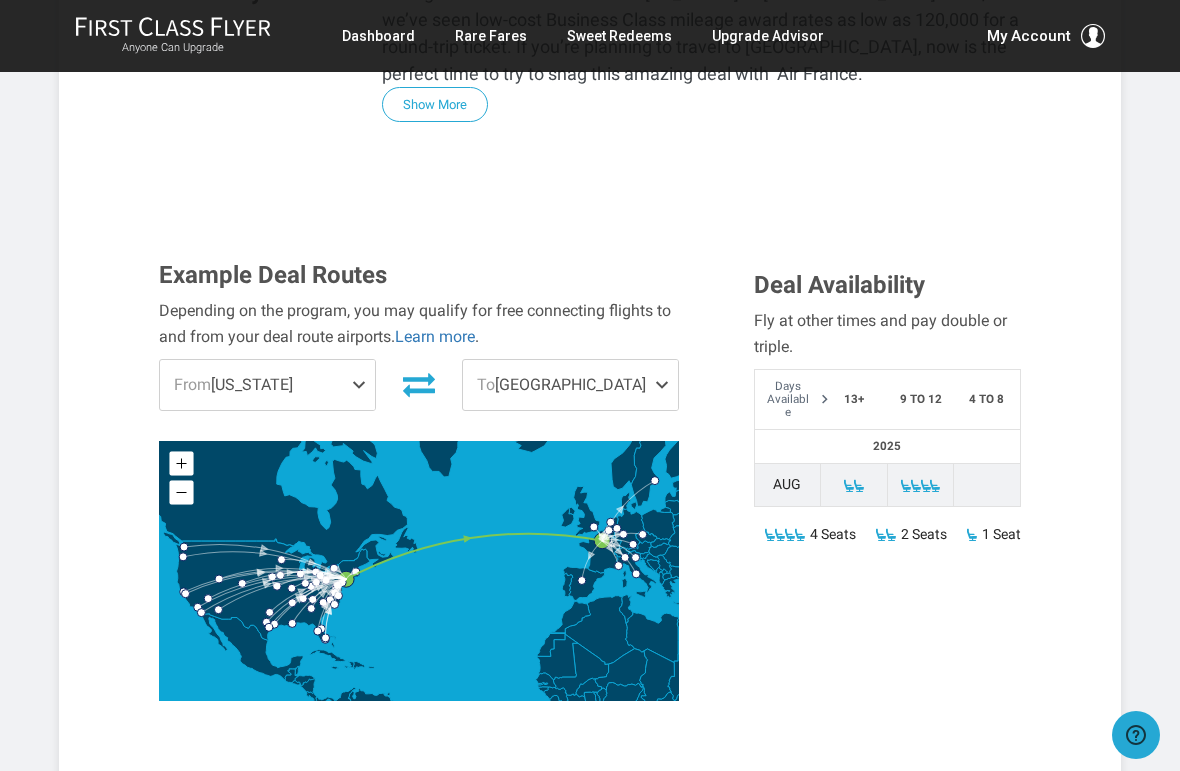 click on "From  New York" at bounding box center (267, 385) 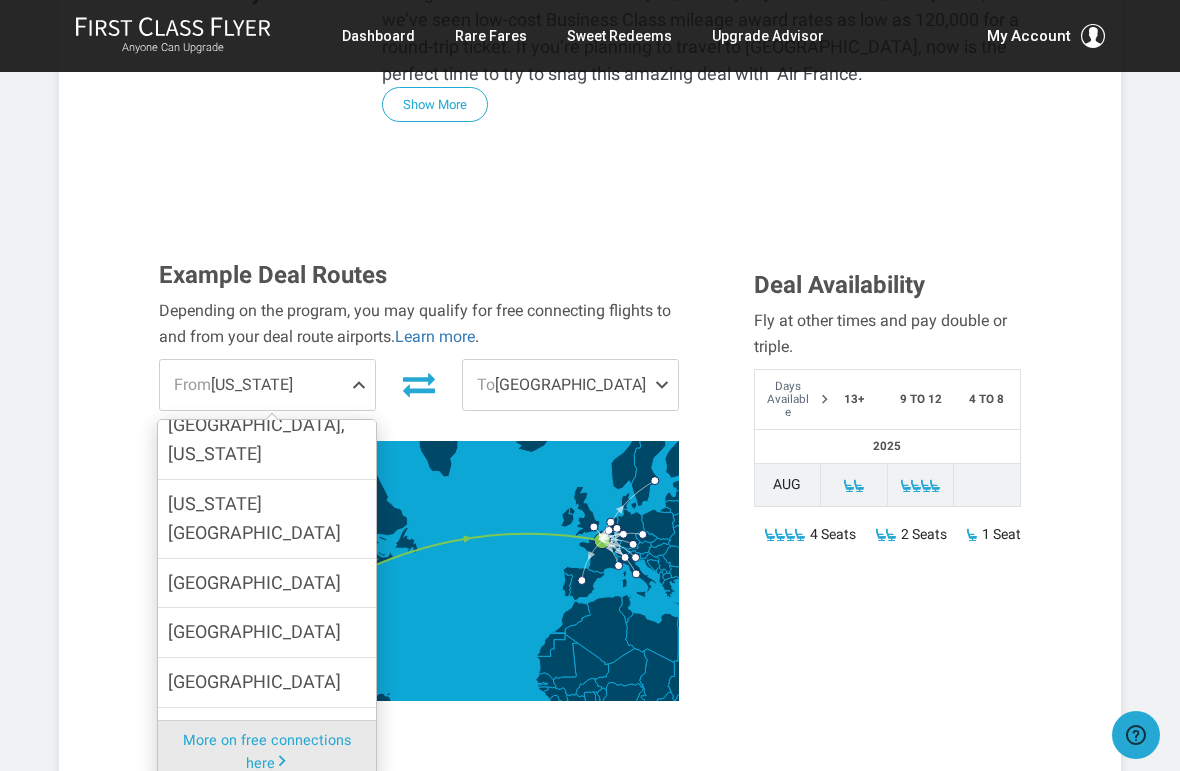 scroll, scrollTop: 982, scrollLeft: 0, axis: vertical 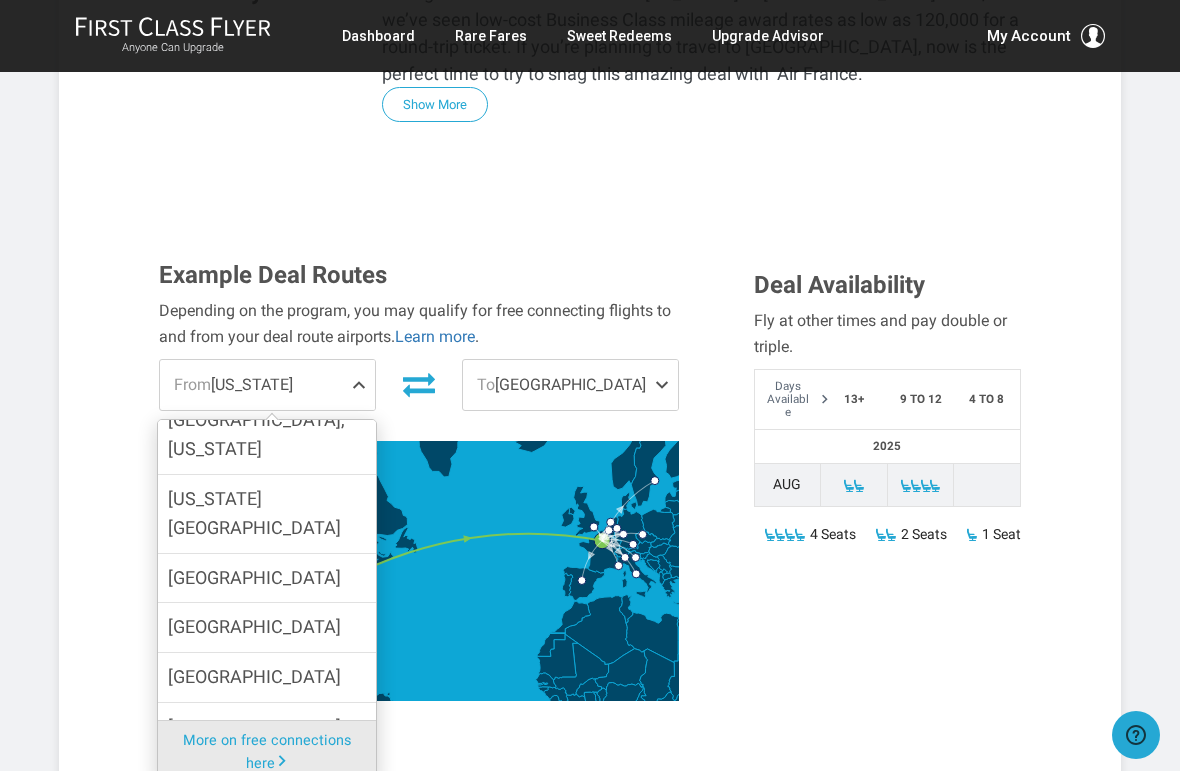 click on "[GEOGRAPHIC_DATA]" at bounding box center (254, 677) 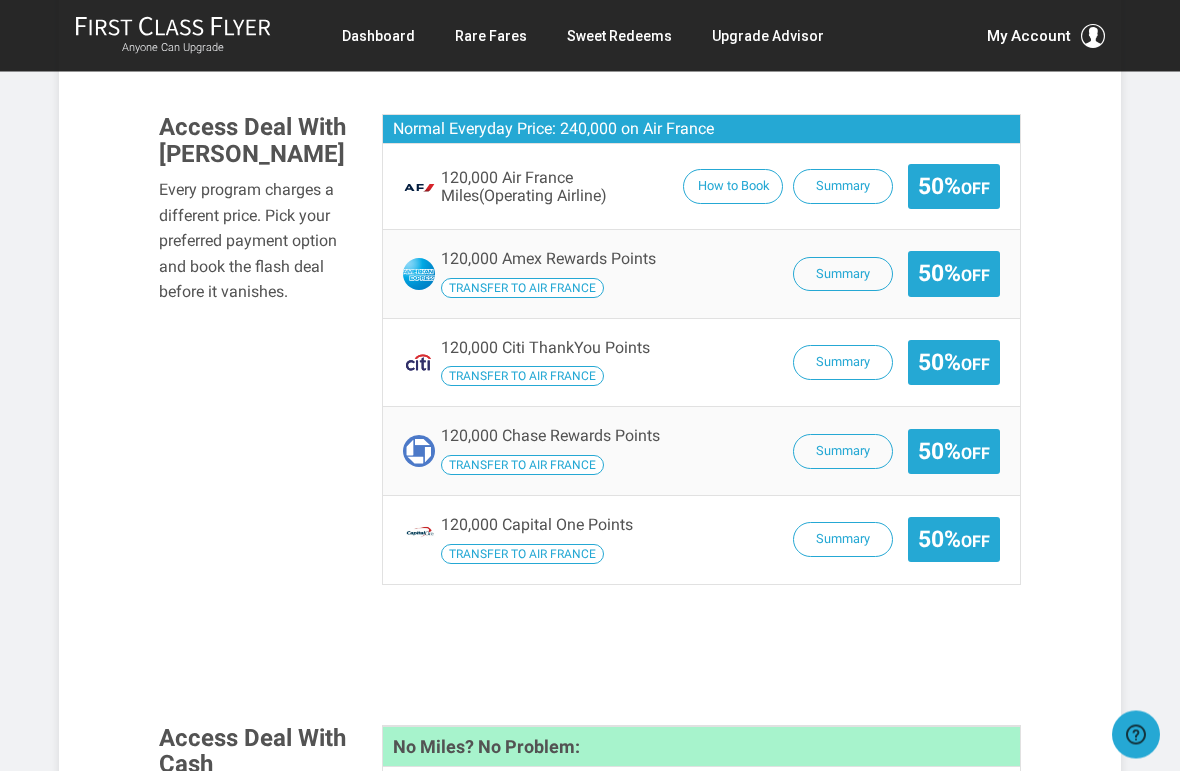 scroll, scrollTop: 1342, scrollLeft: 0, axis: vertical 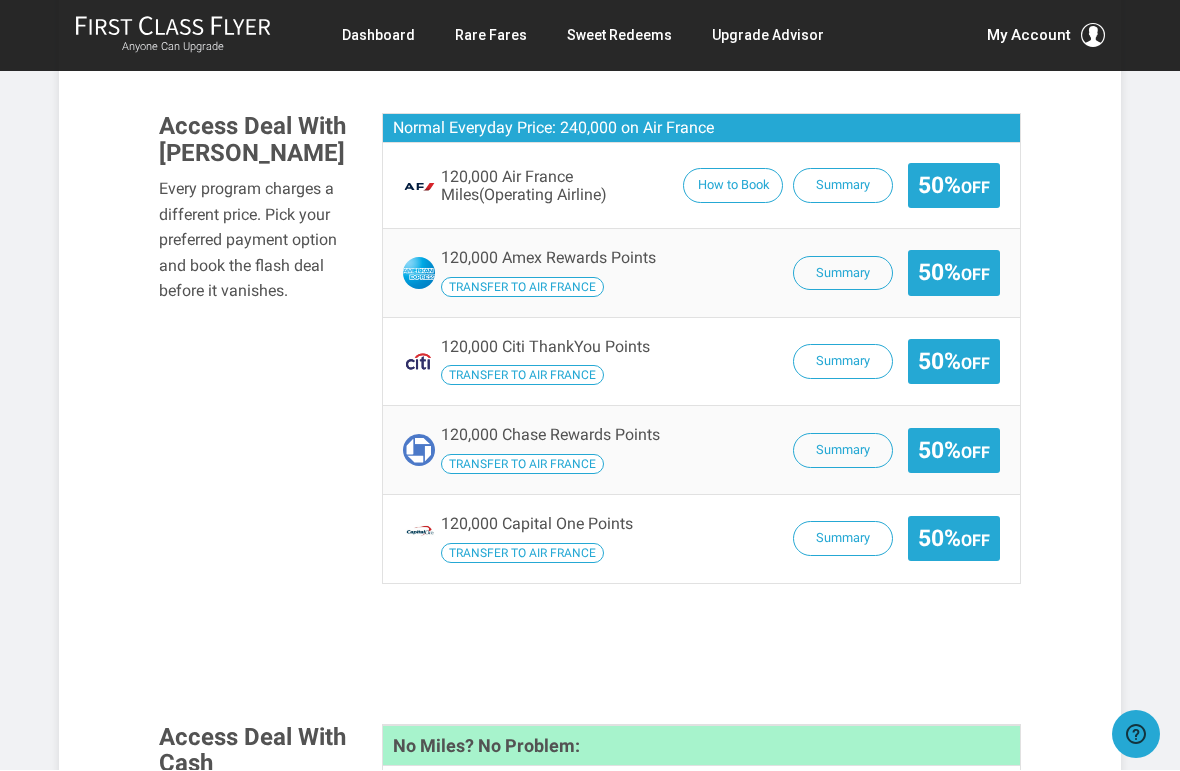 click on "How to Book" at bounding box center (733, 186) 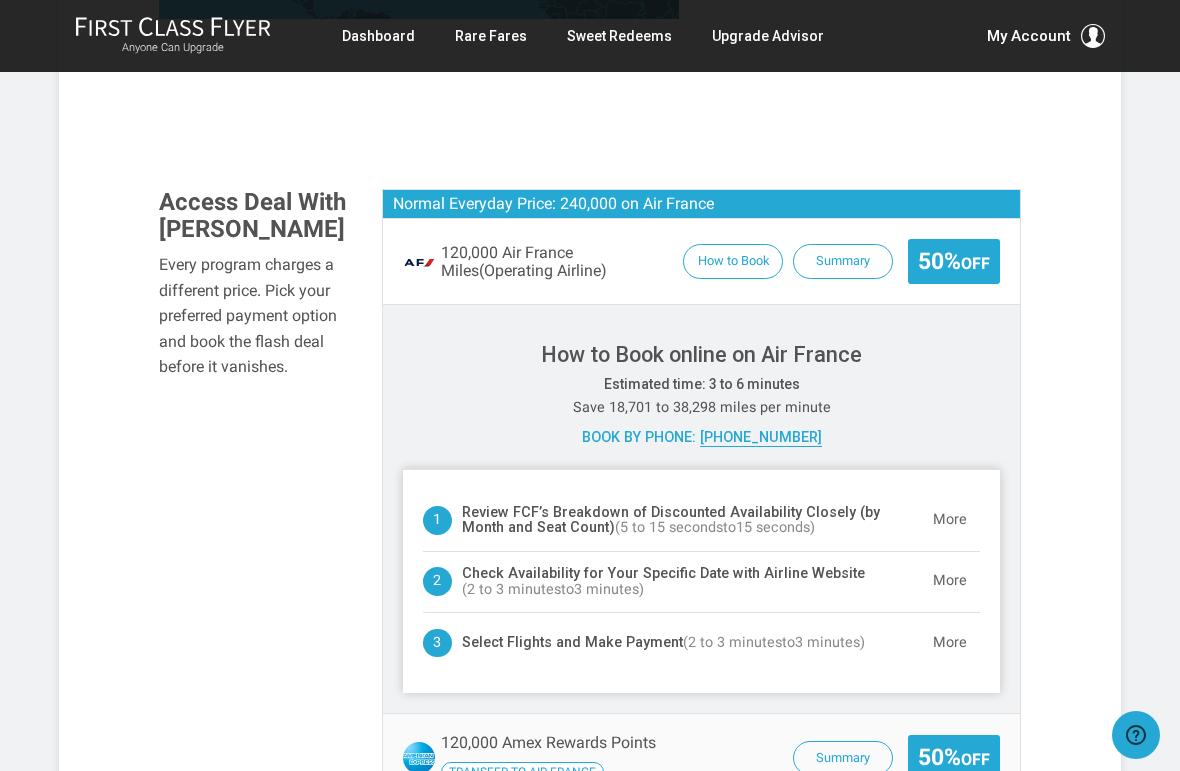 scroll, scrollTop: 1266, scrollLeft: 0, axis: vertical 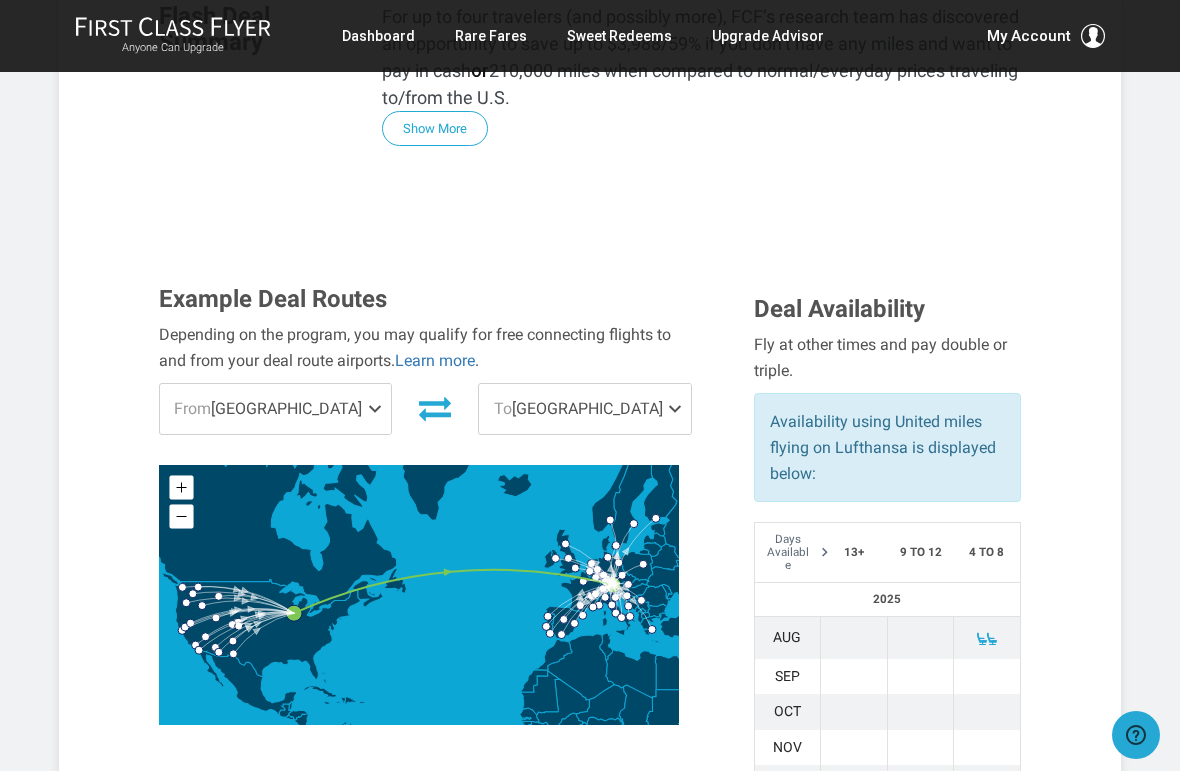 click at bounding box center [379, 409] 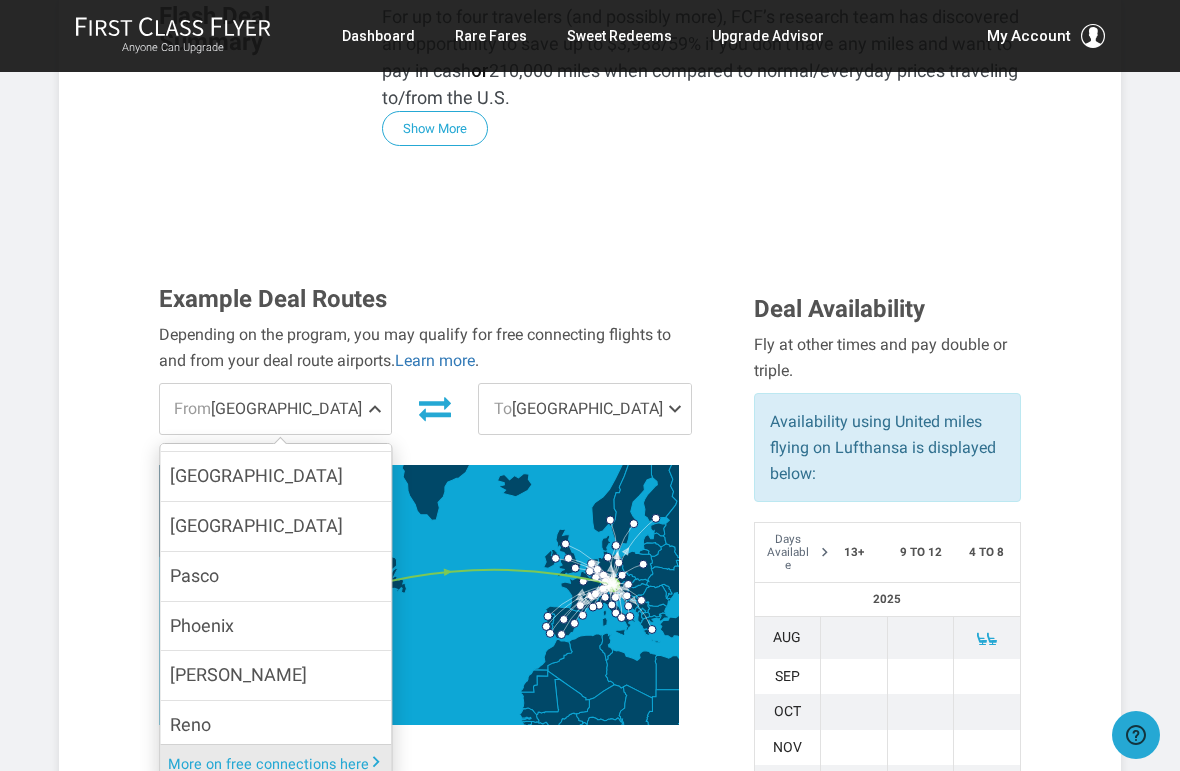 scroll, scrollTop: 488, scrollLeft: 0, axis: vertical 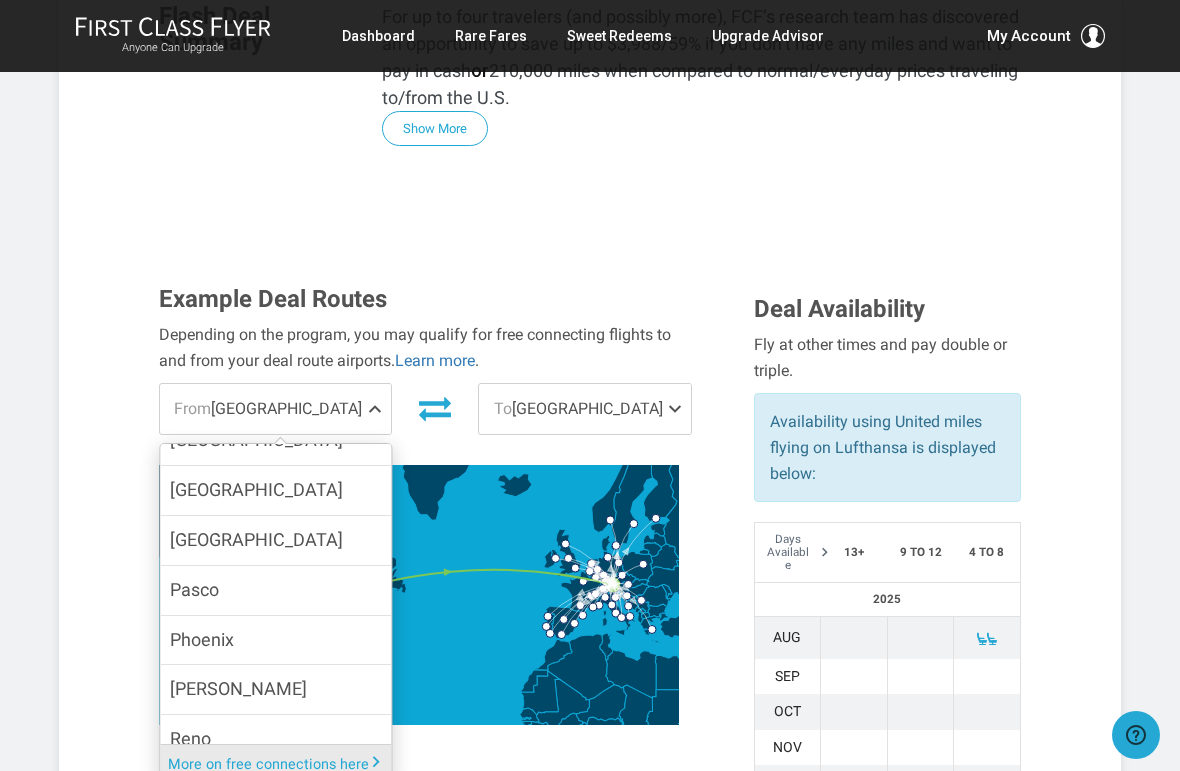 click on "[GEOGRAPHIC_DATA]" at bounding box center [256, 540] 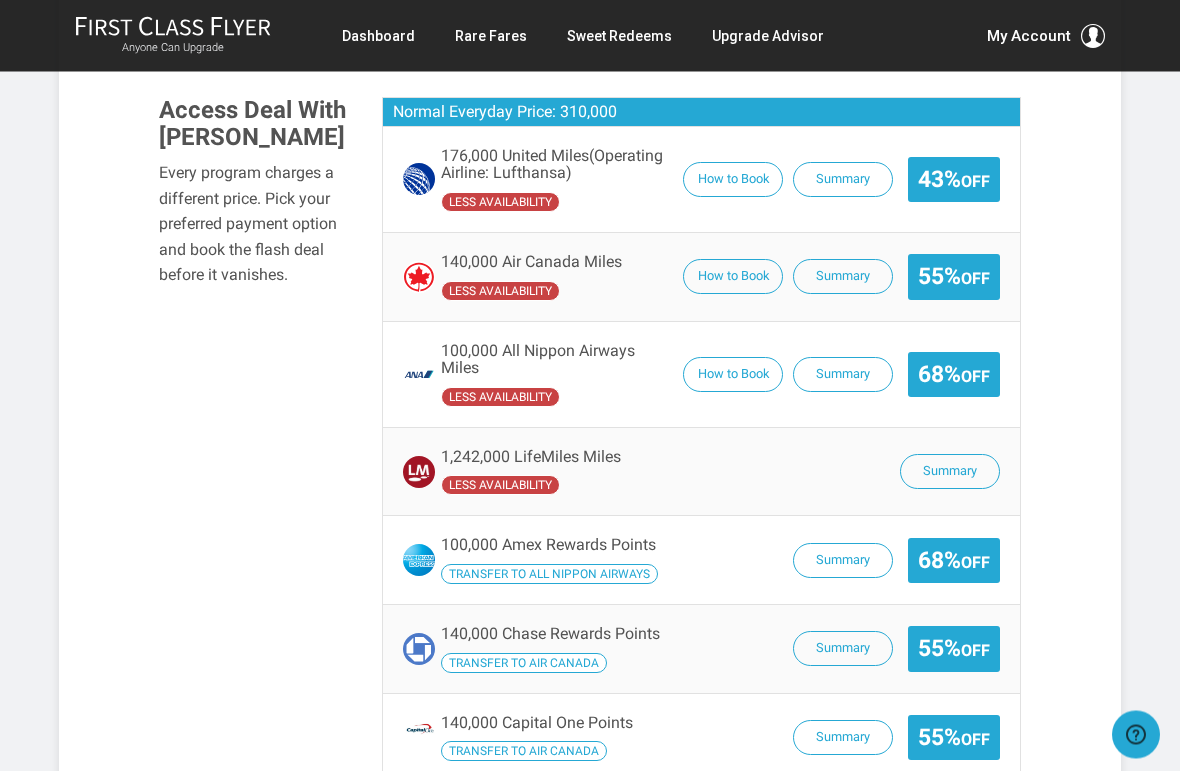 scroll, scrollTop: 1514, scrollLeft: 0, axis: vertical 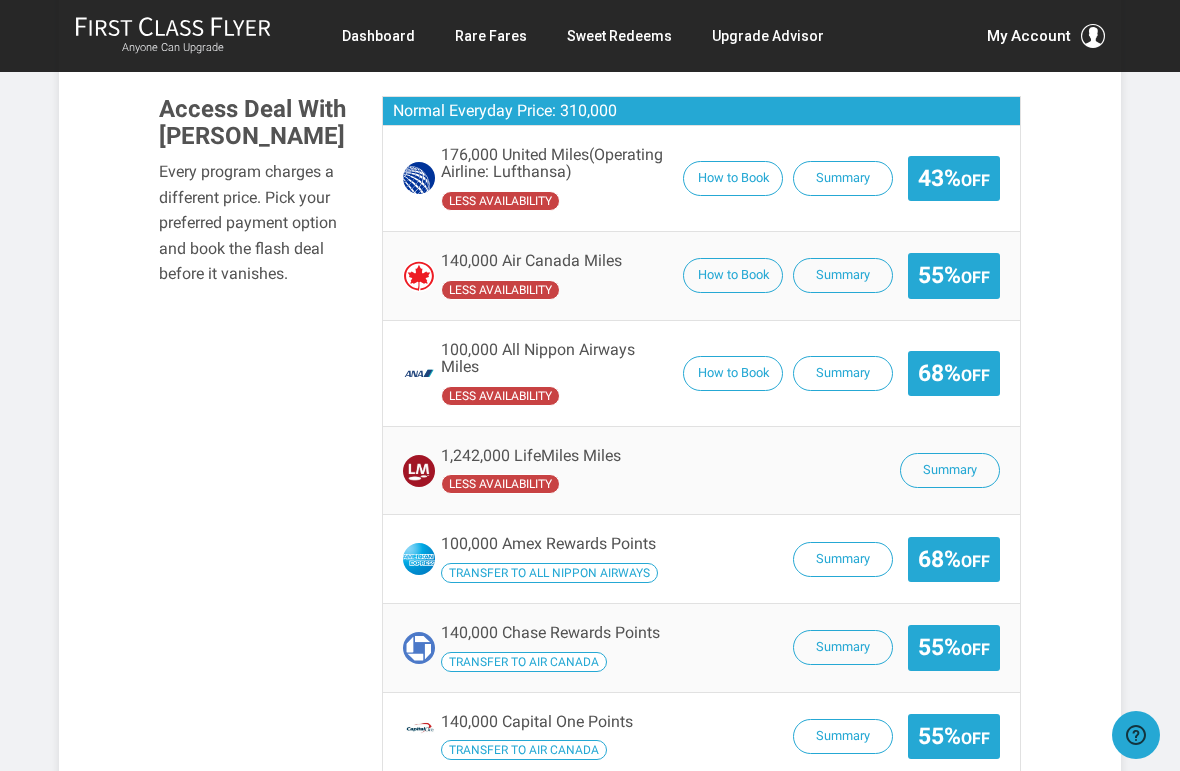 click on "How to Book" at bounding box center (733, 373) 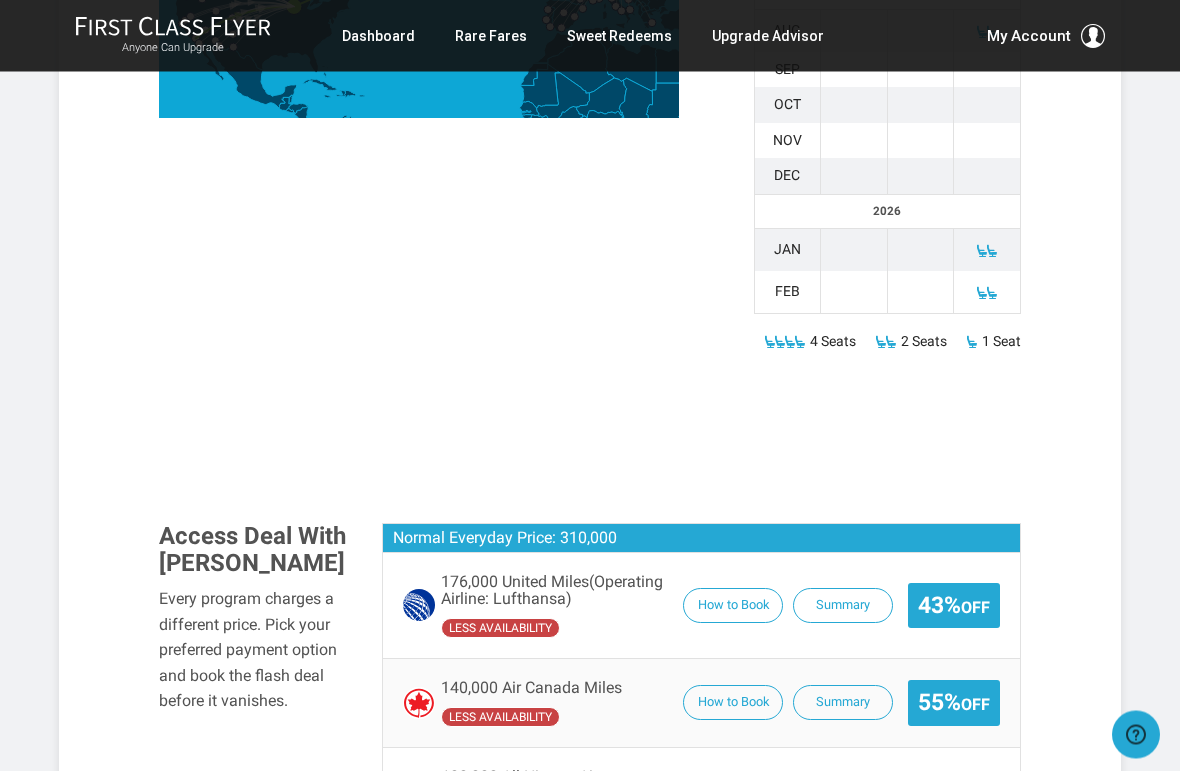 scroll, scrollTop: 1082, scrollLeft: 0, axis: vertical 